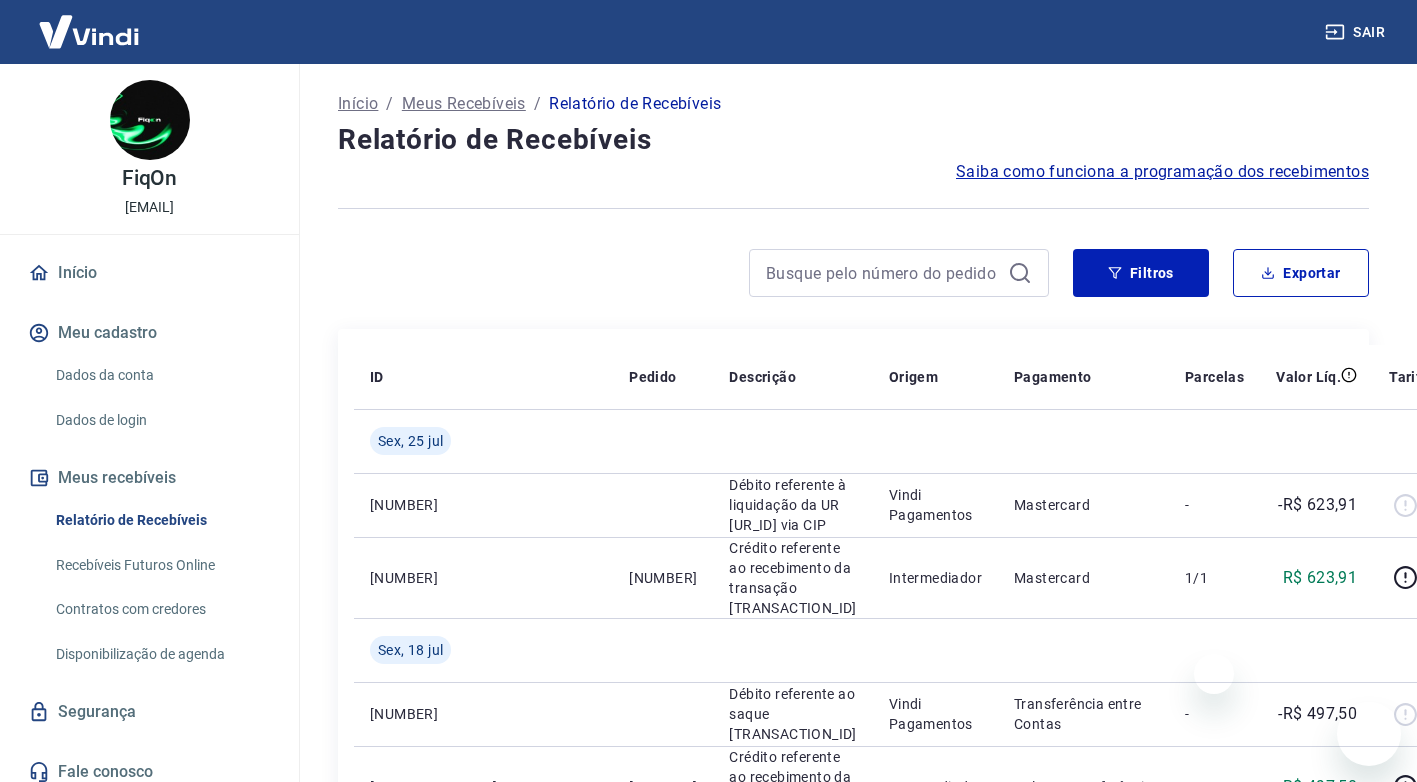 scroll, scrollTop: 0, scrollLeft: 0, axis: both 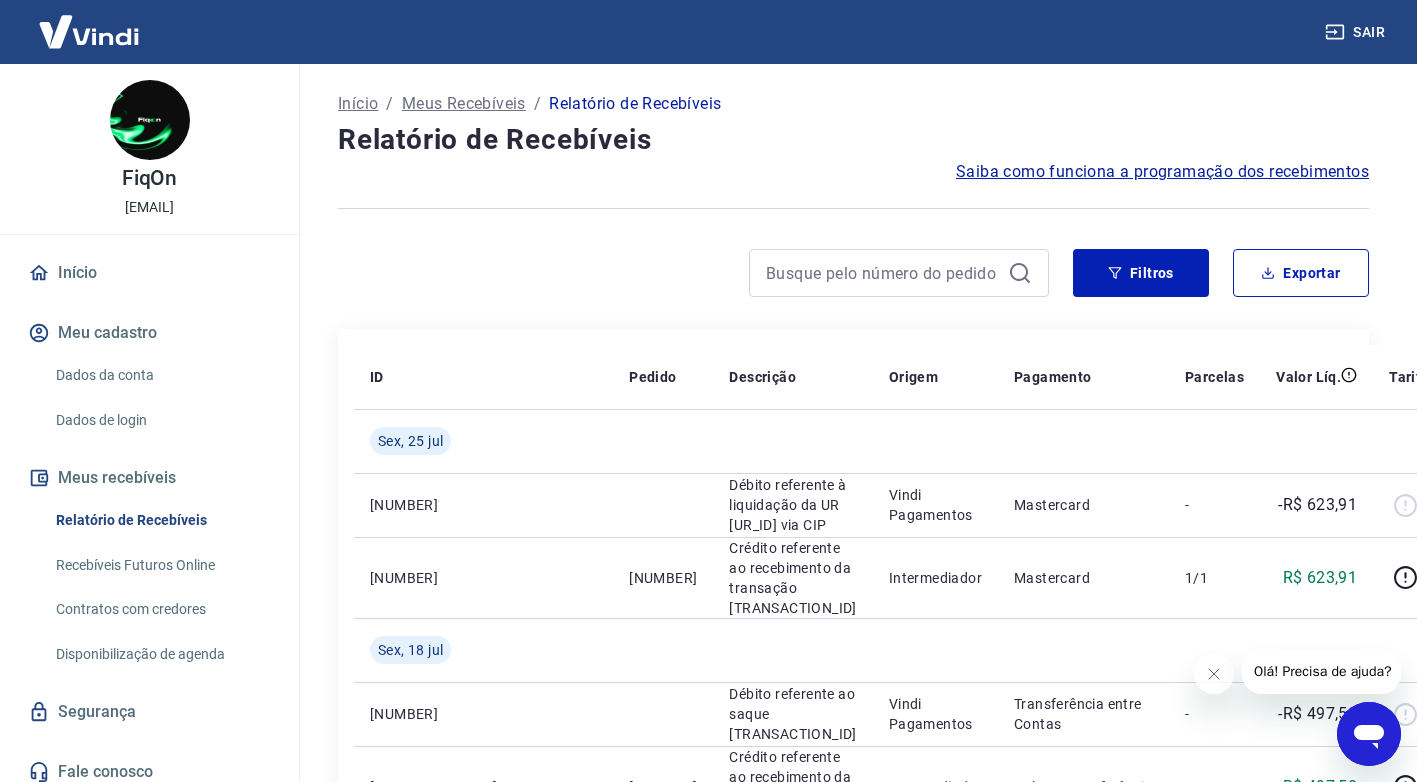 click on "Sair" at bounding box center [1357, 32] 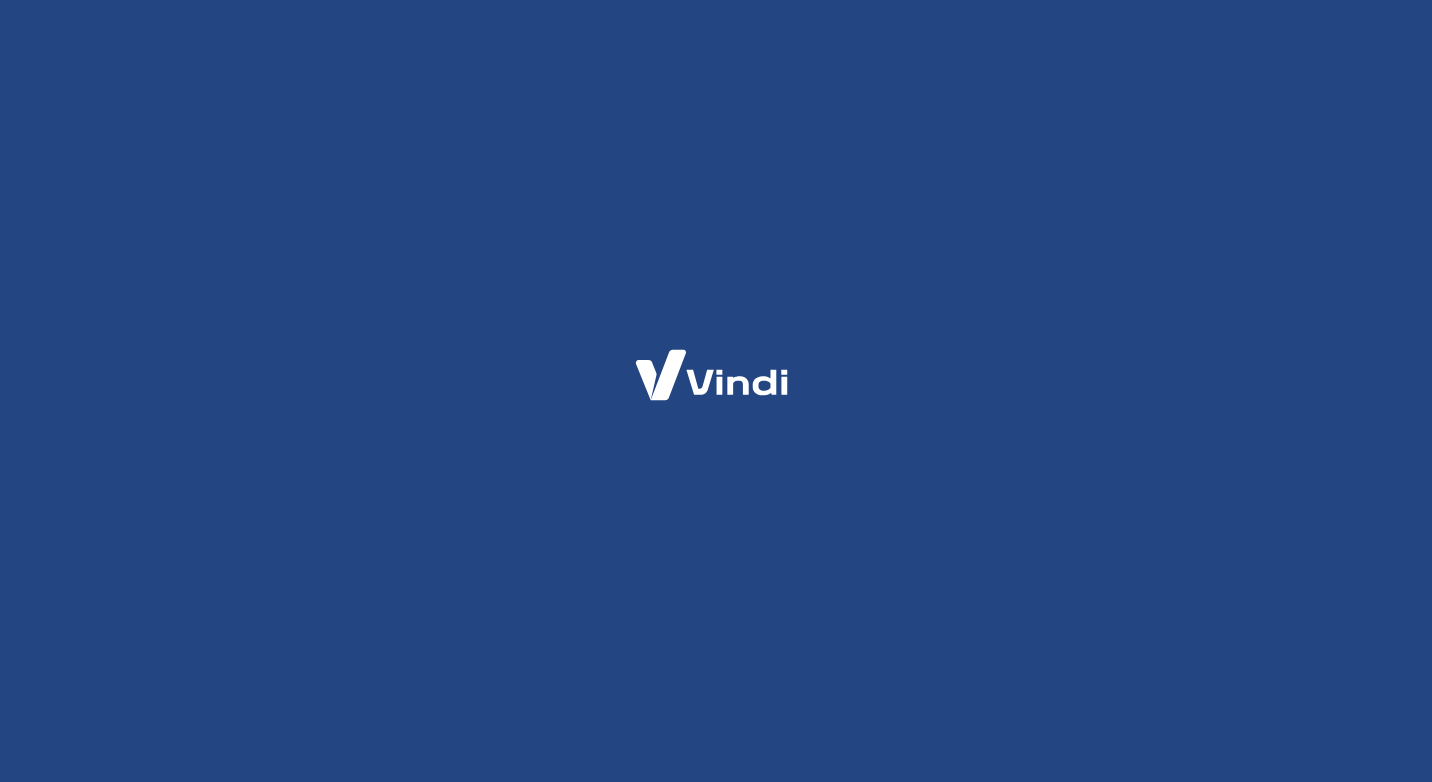 scroll, scrollTop: 0, scrollLeft: 0, axis: both 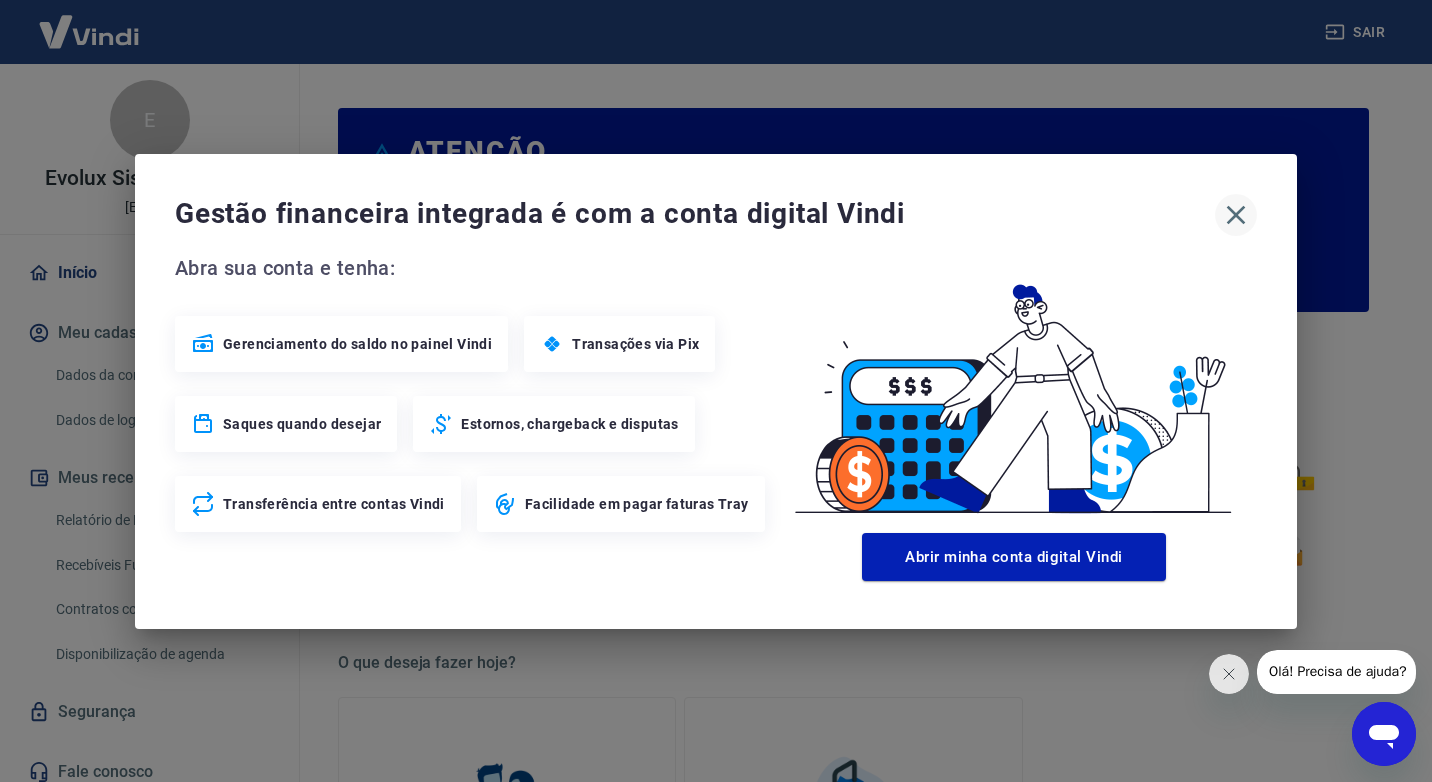 drag, startPoint x: 1228, startPoint y: 214, endPoint x: 1232, endPoint y: 224, distance: 10.770329 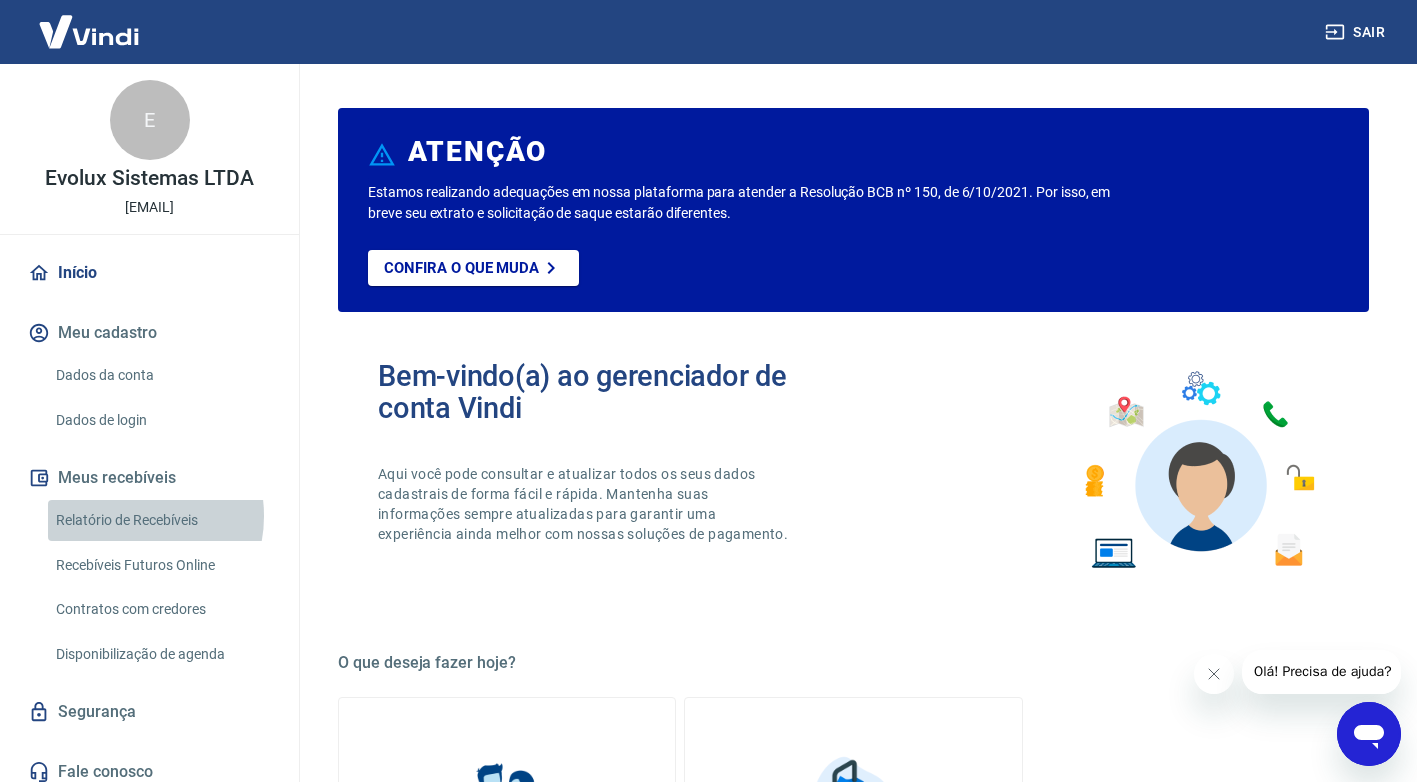 click on "Relatório de Recebíveis" at bounding box center (161, 520) 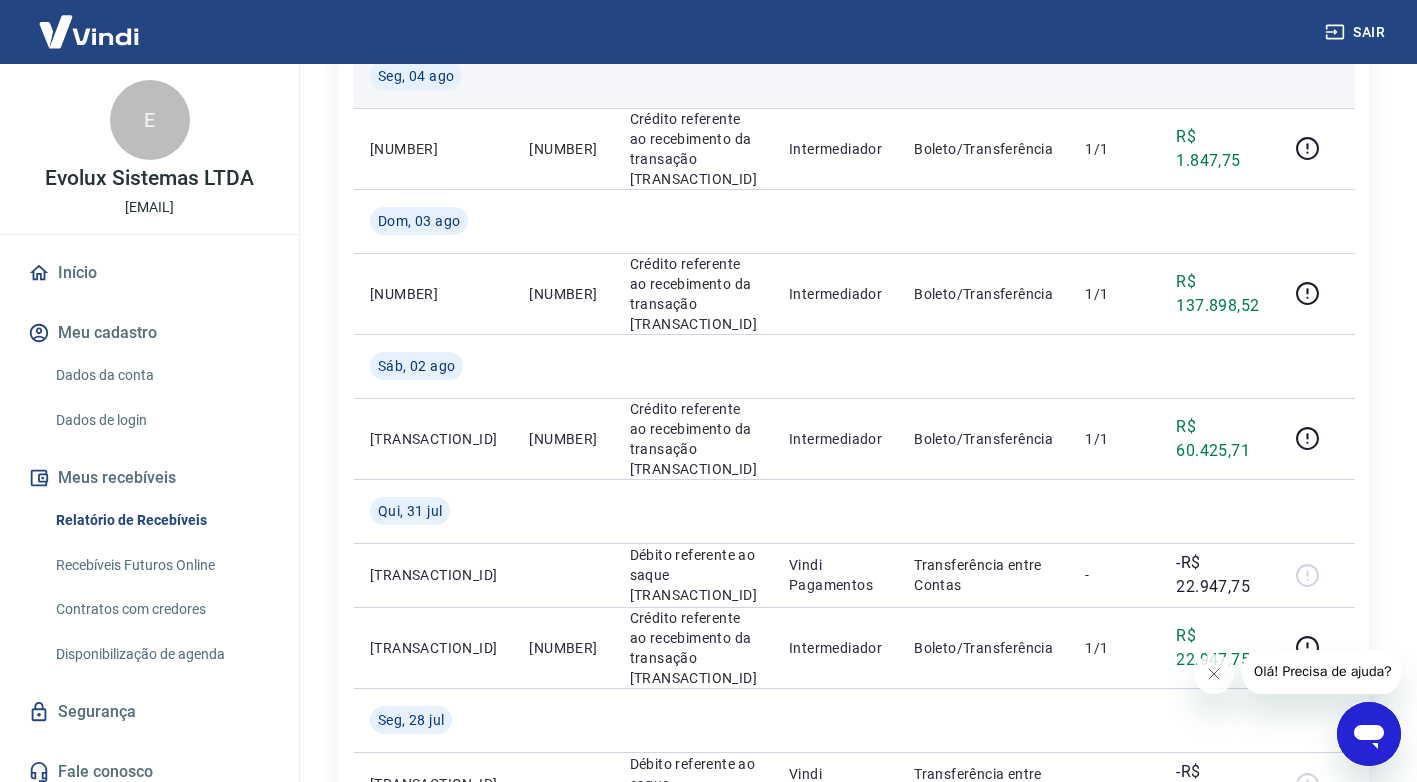 scroll, scrollTop: 400, scrollLeft: 0, axis: vertical 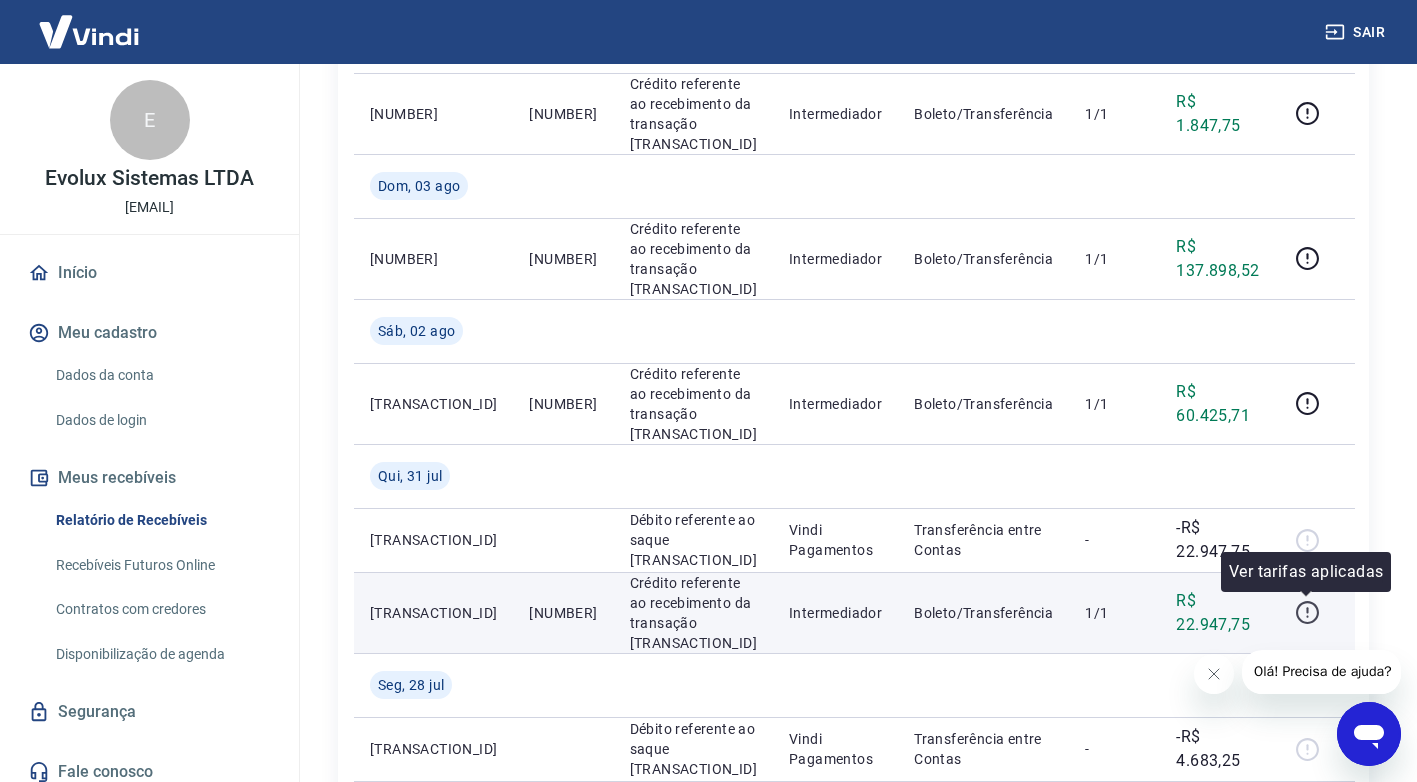 click 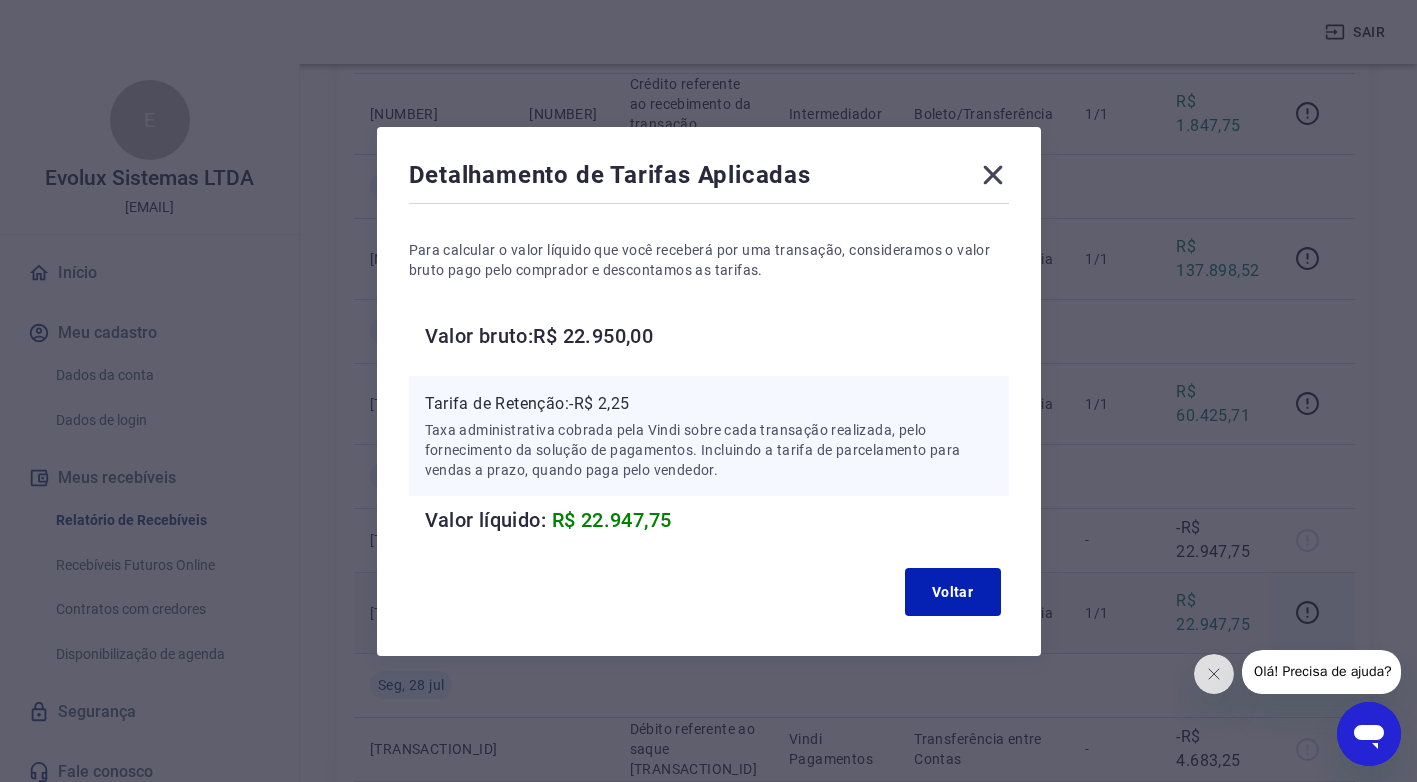 click 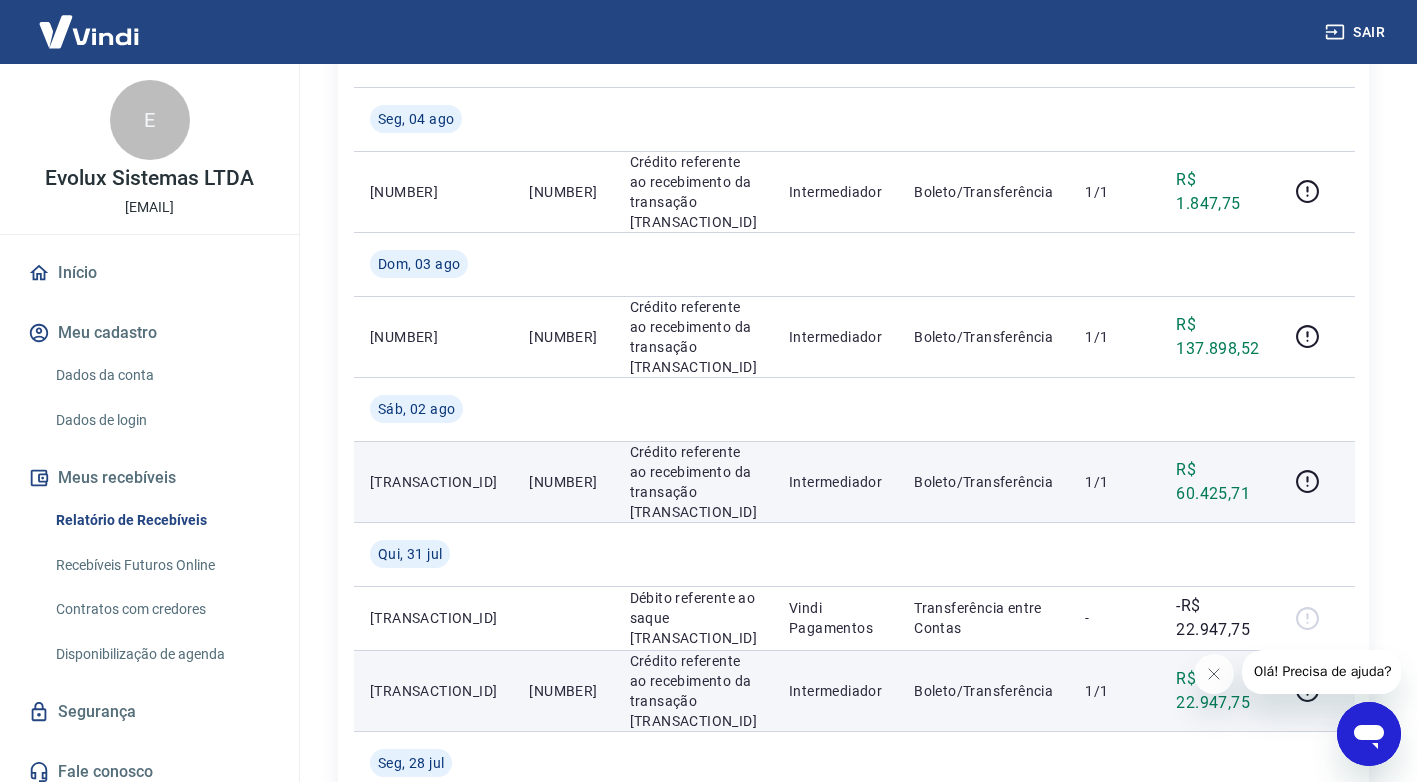 scroll, scrollTop: 300, scrollLeft: 0, axis: vertical 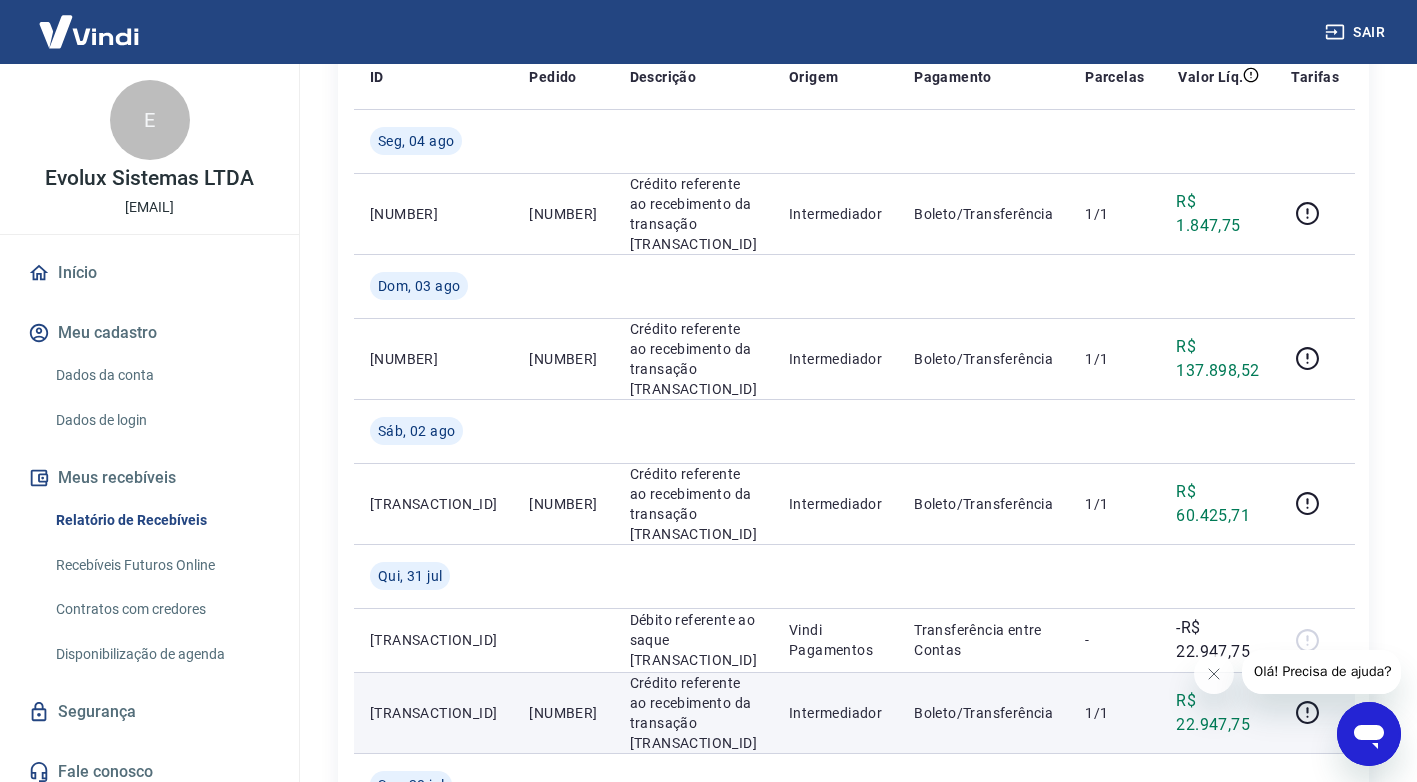 click on "Início" at bounding box center [149, 273] 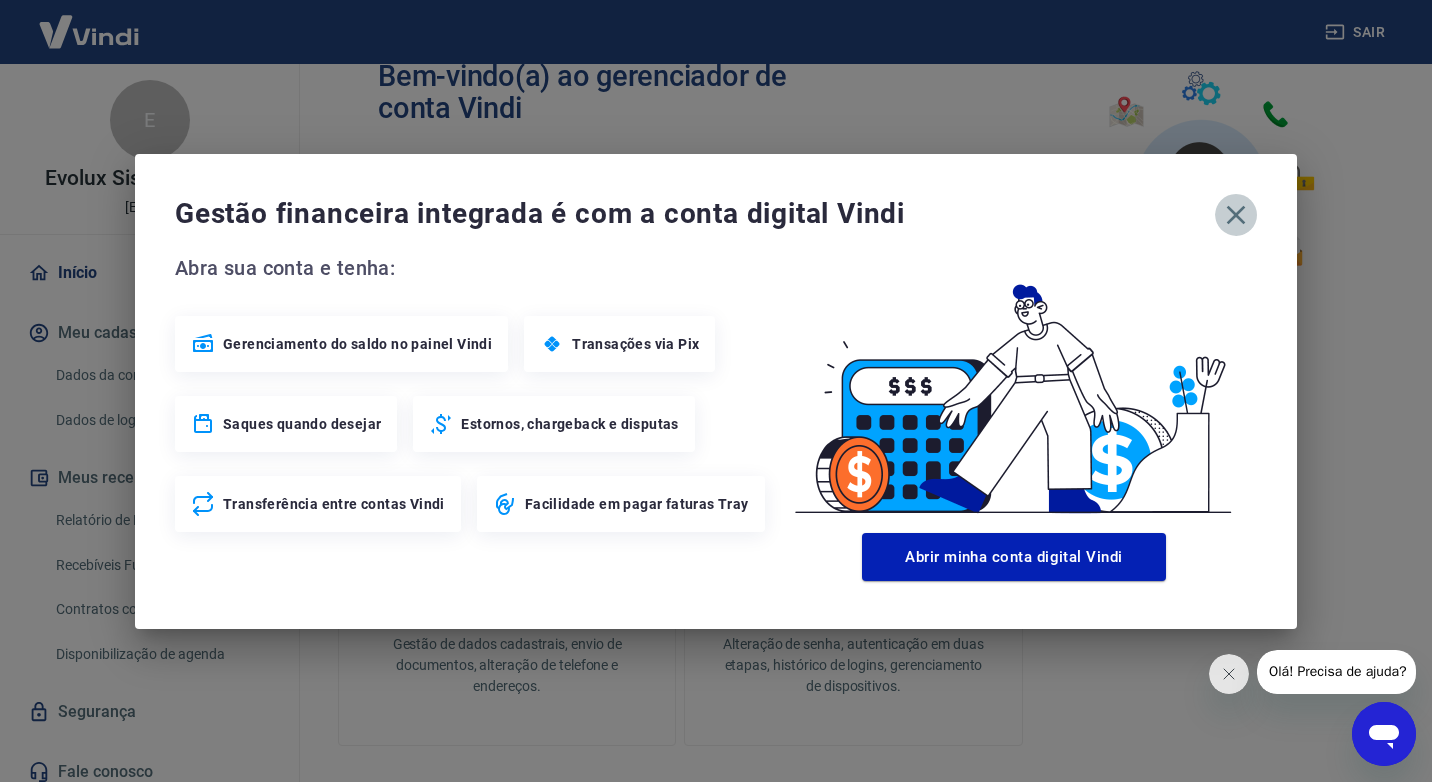 click at bounding box center [1236, 215] 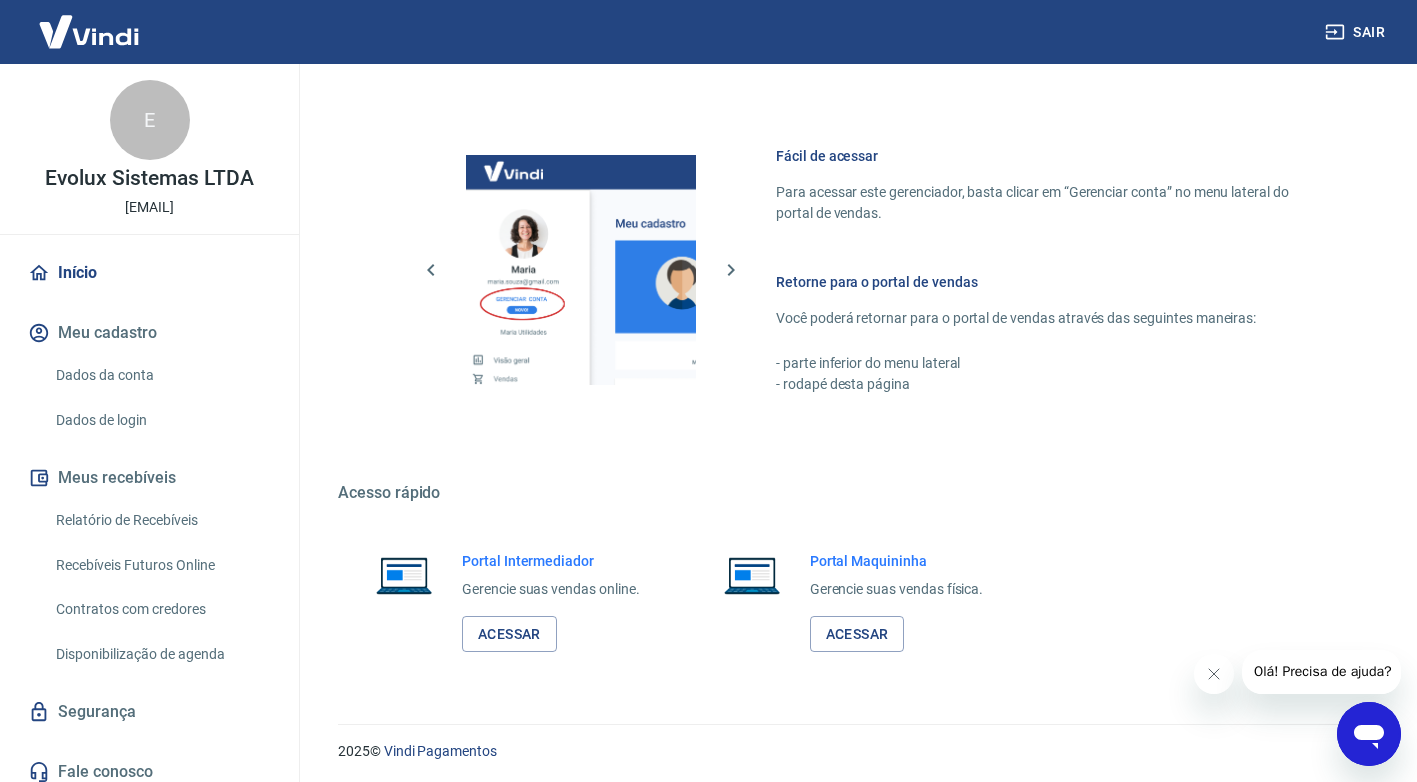 scroll, scrollTop: 1024, scrollLeft: 0, axis: vertical 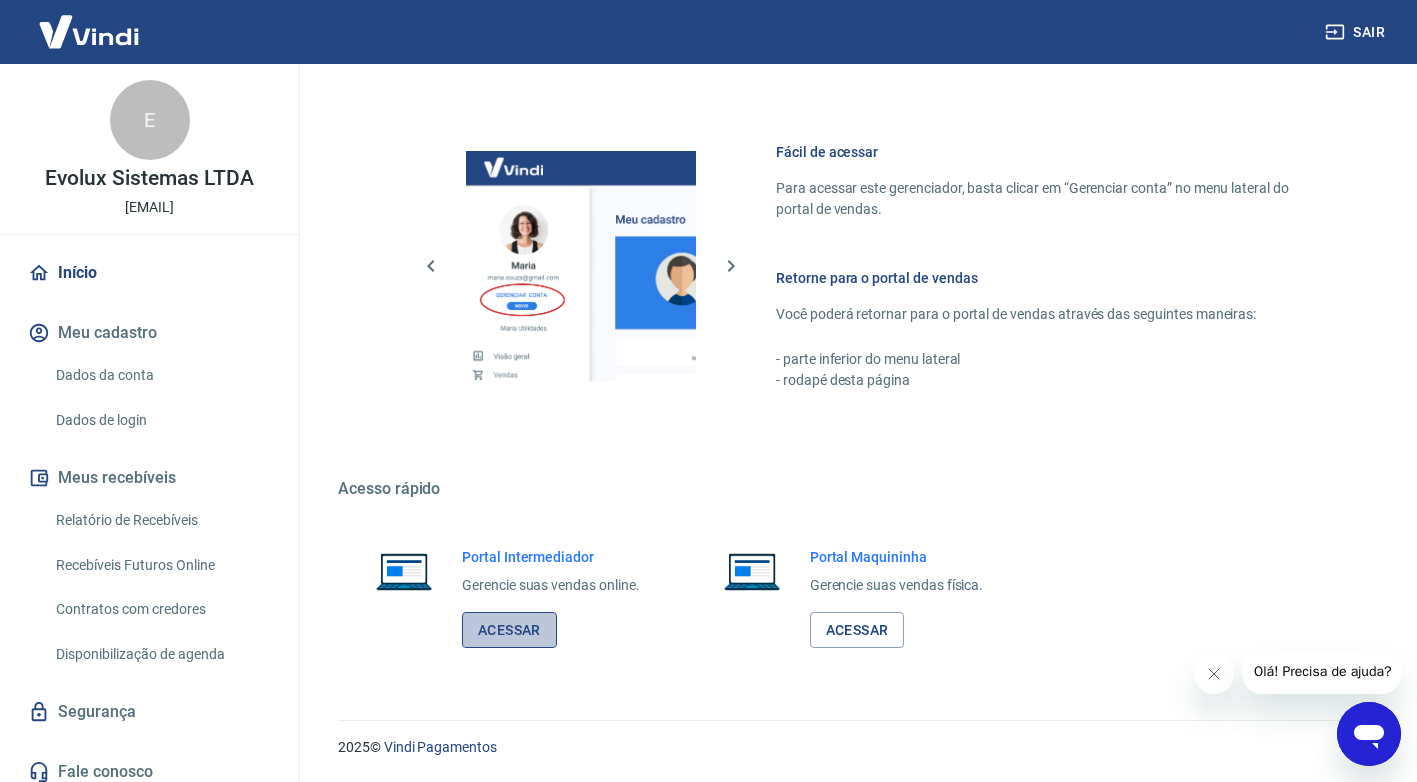 click on "Acessar" at bounding box center (509, 630) 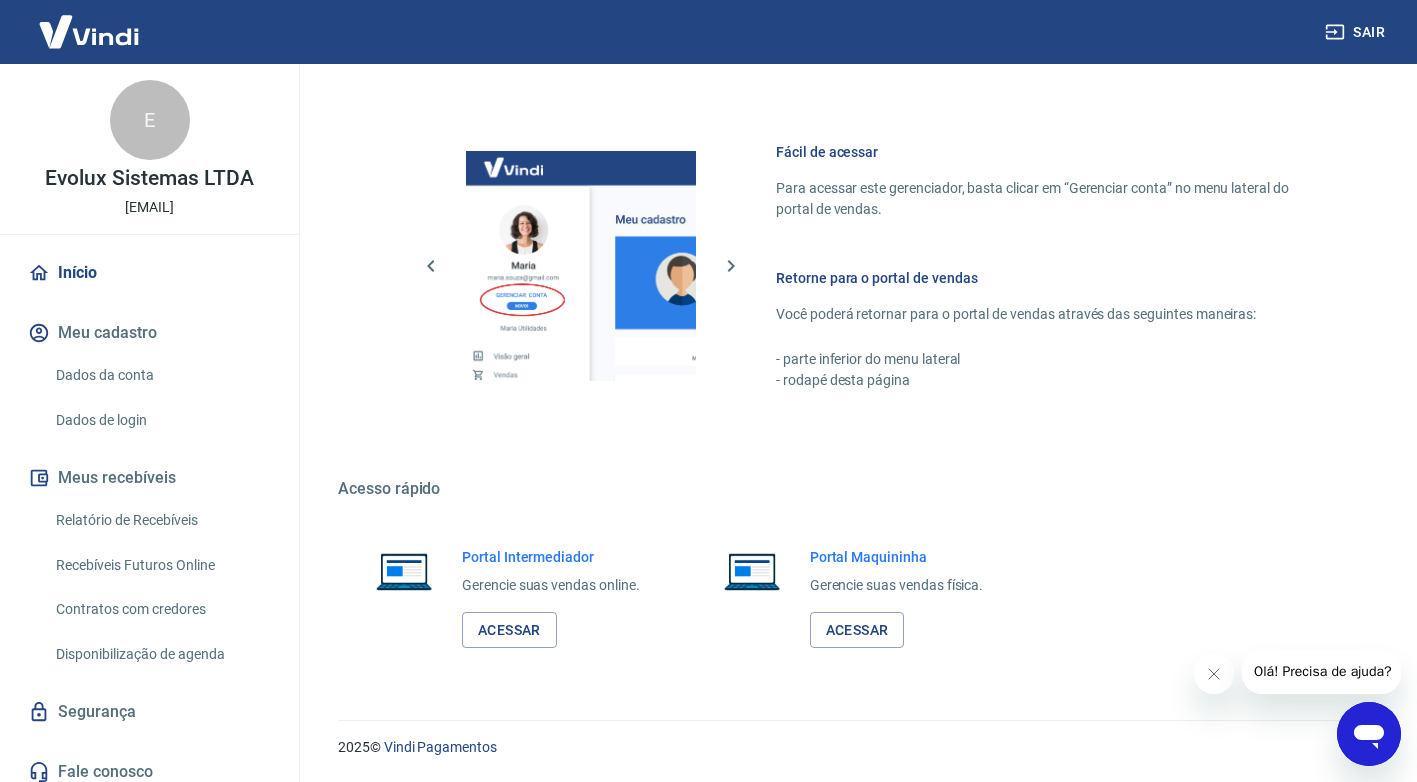 drag, startPoint x: 113, startPoint y: 509, endPoint x: 155, endPoint y: 518, distance: 42.953465 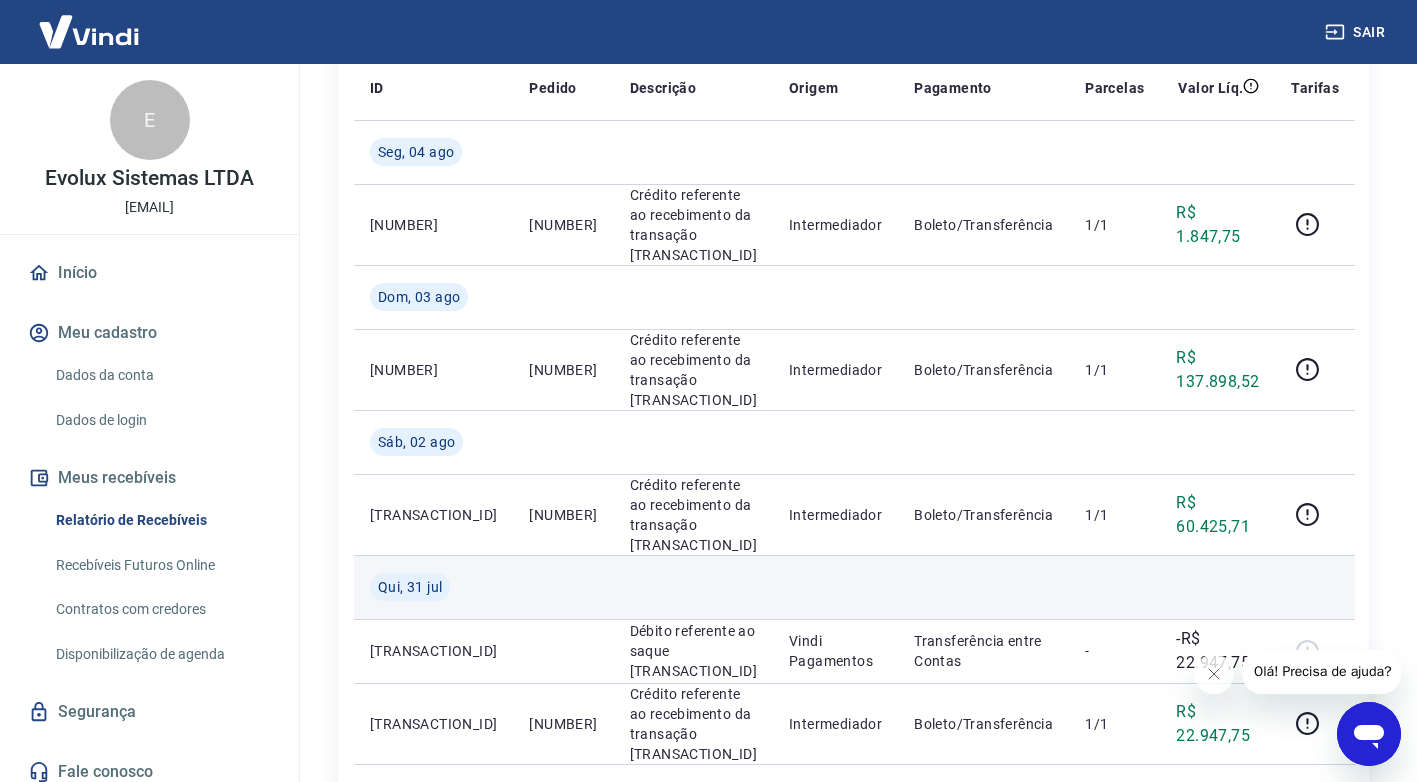 scroll, scrollTop: 400, scrollLeft: 0, axis: vertical 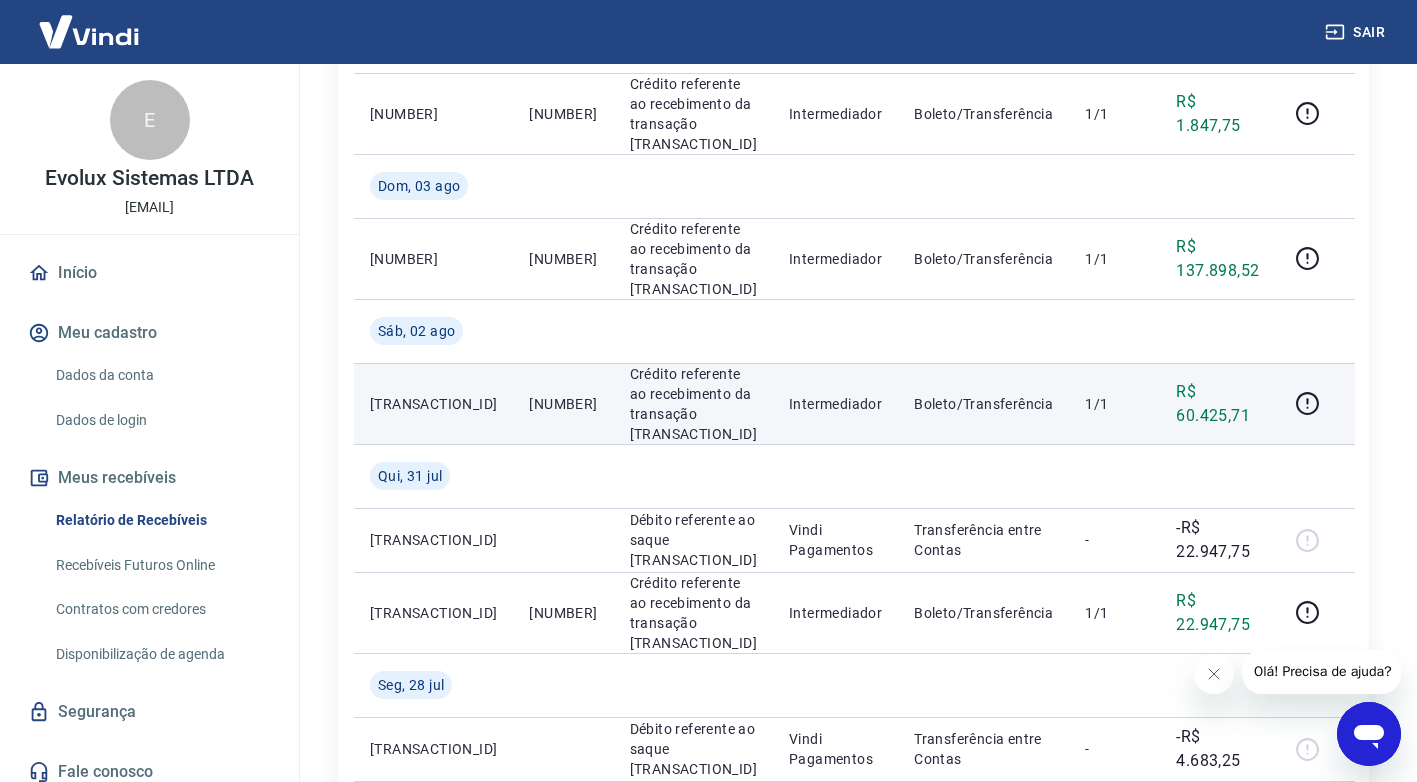 drag, startPoint x: 487, startPoint y: 401, endPoint x: 583, endPoint y: 394, distance: 96.25487 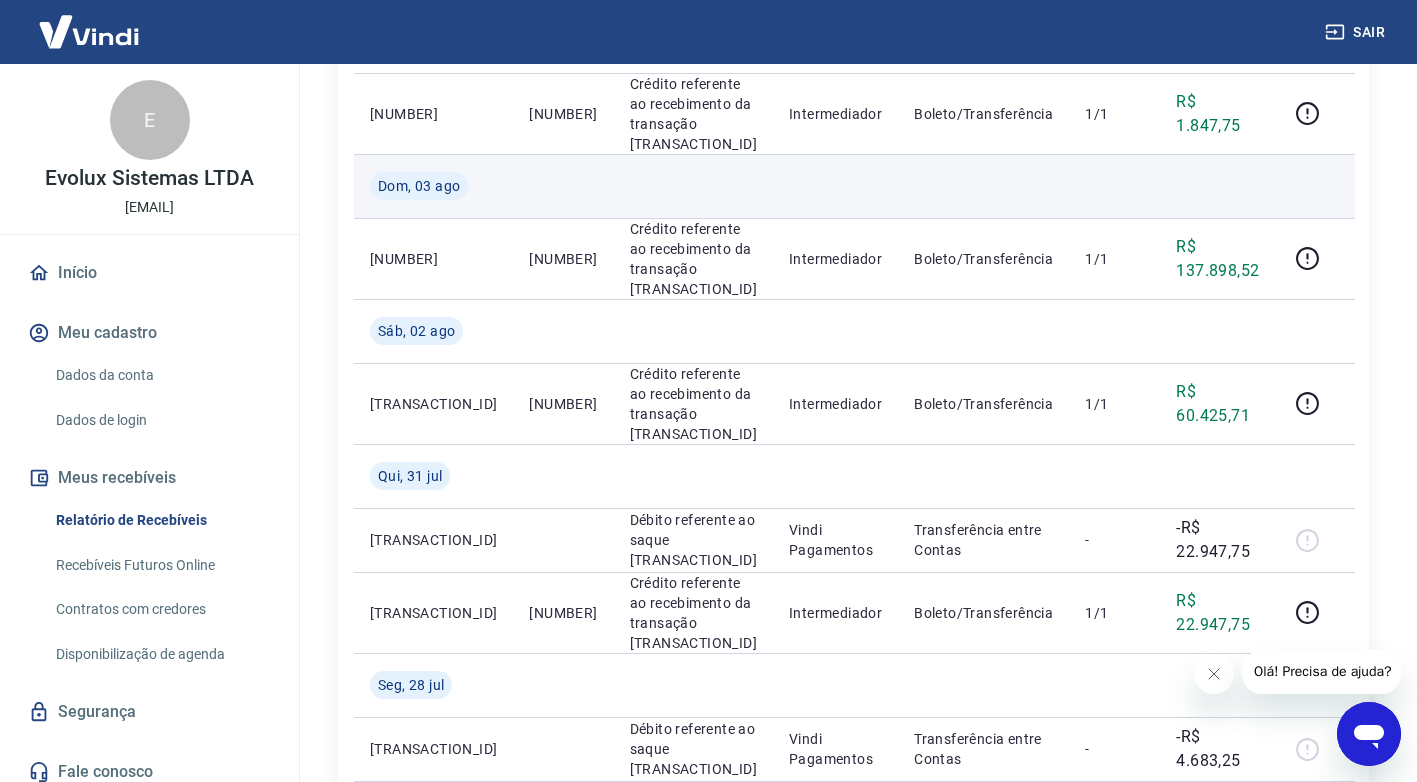 copy on "[NUMBER]" 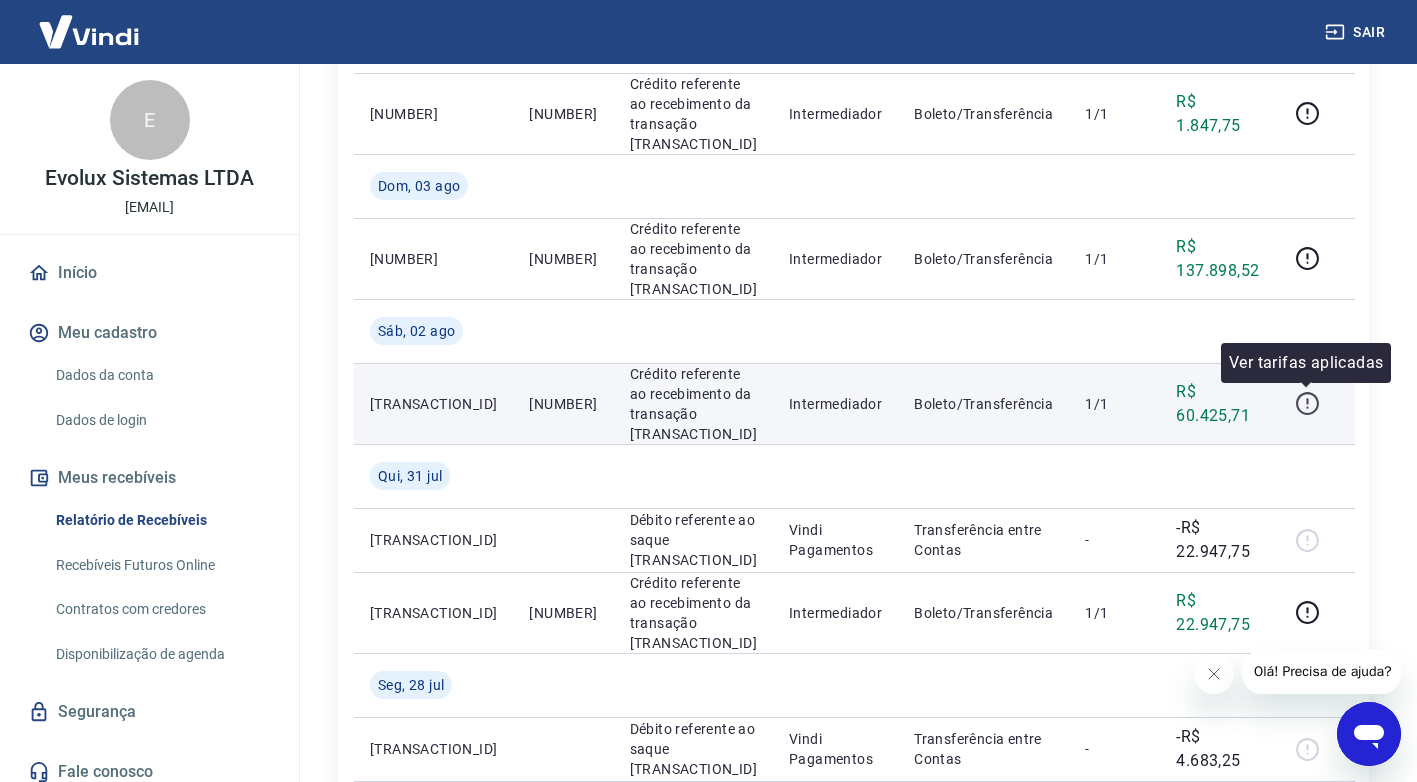 click 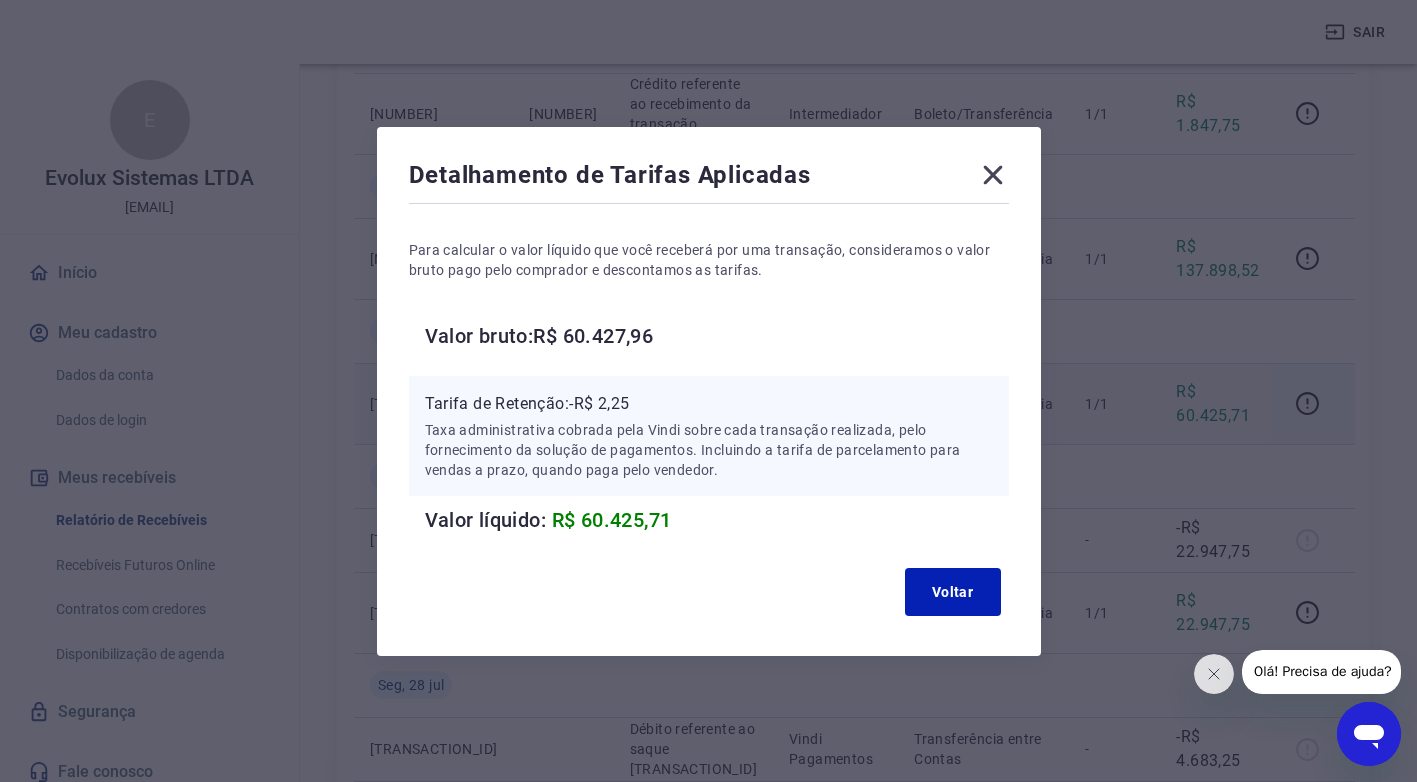 click 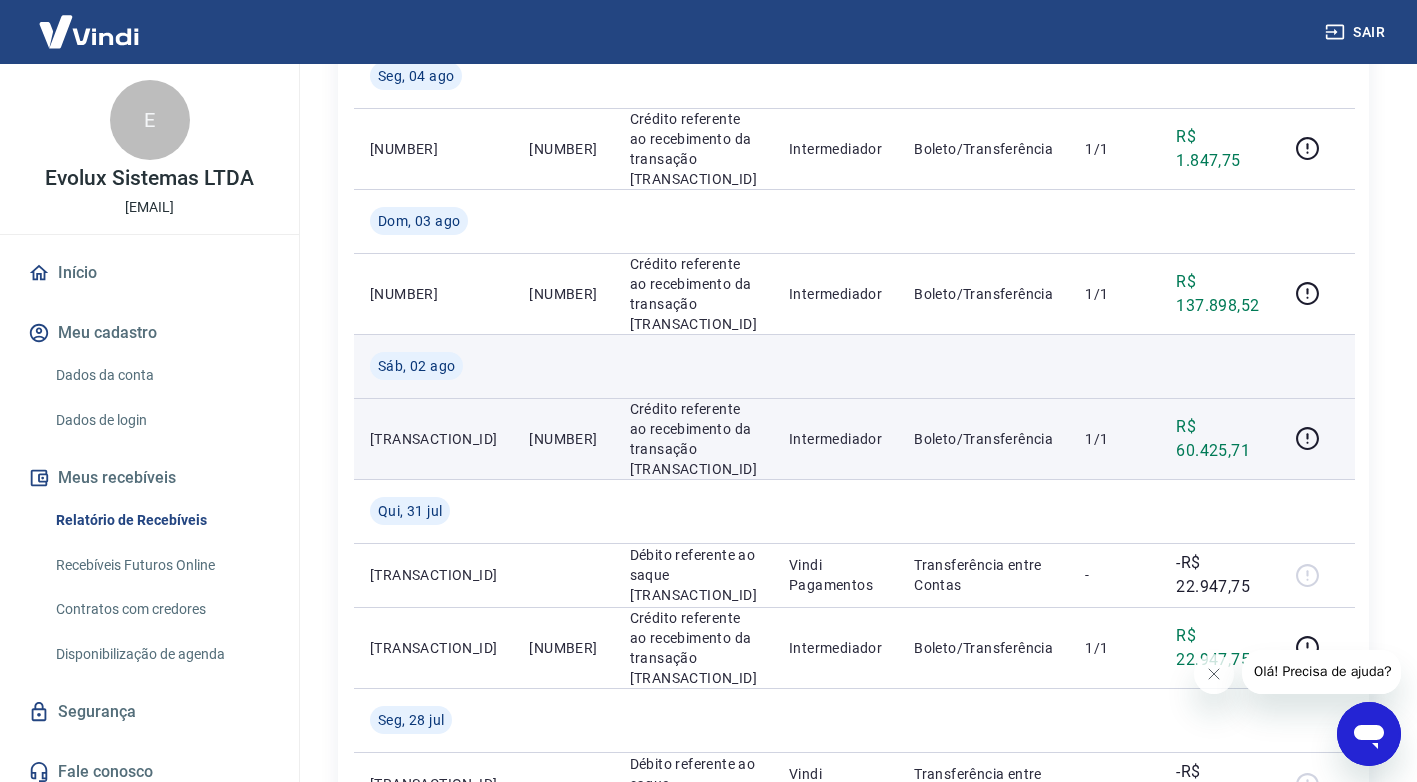 scroll, scrollTop: 400, scrollLeft: 0, axis: vertical 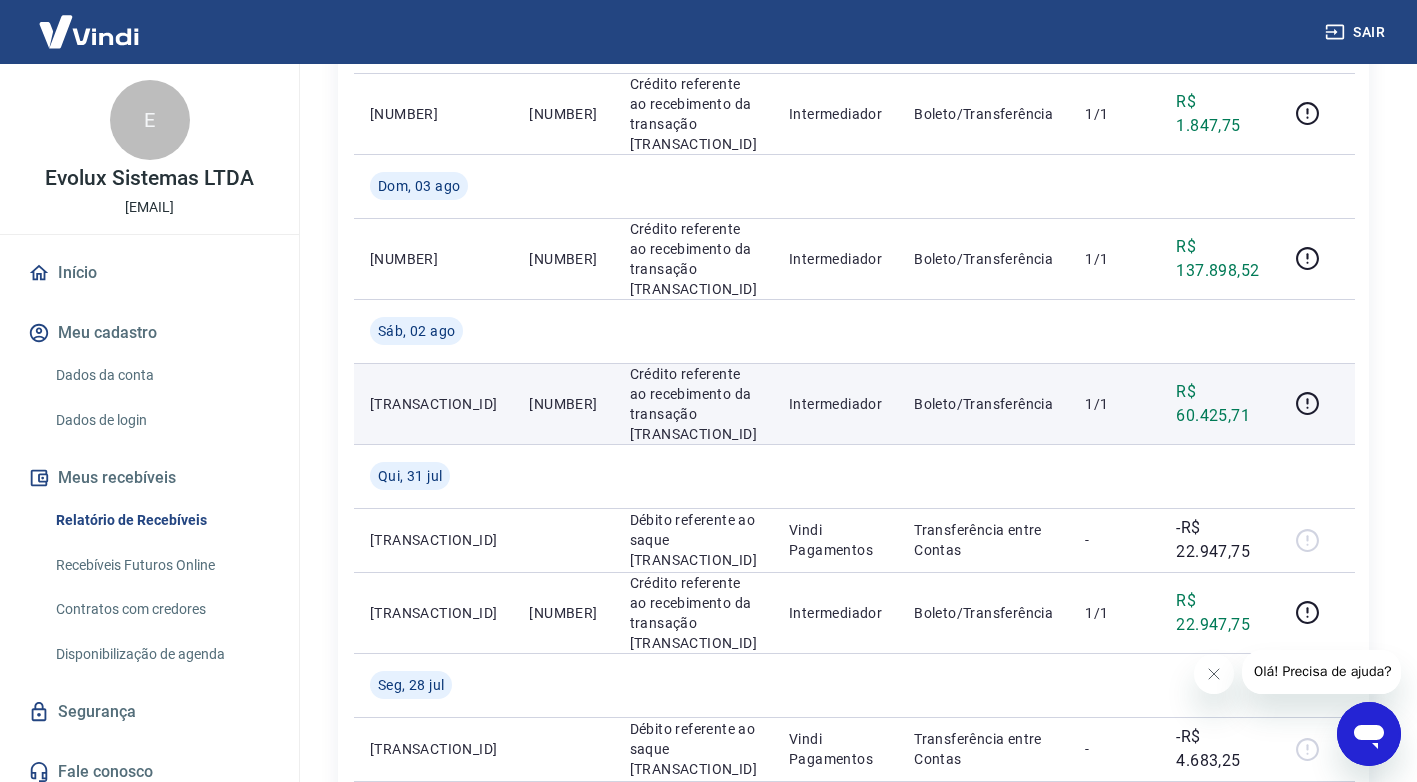 click on "Ver tarifas aplicadas" at bounding box center [1306, 363] 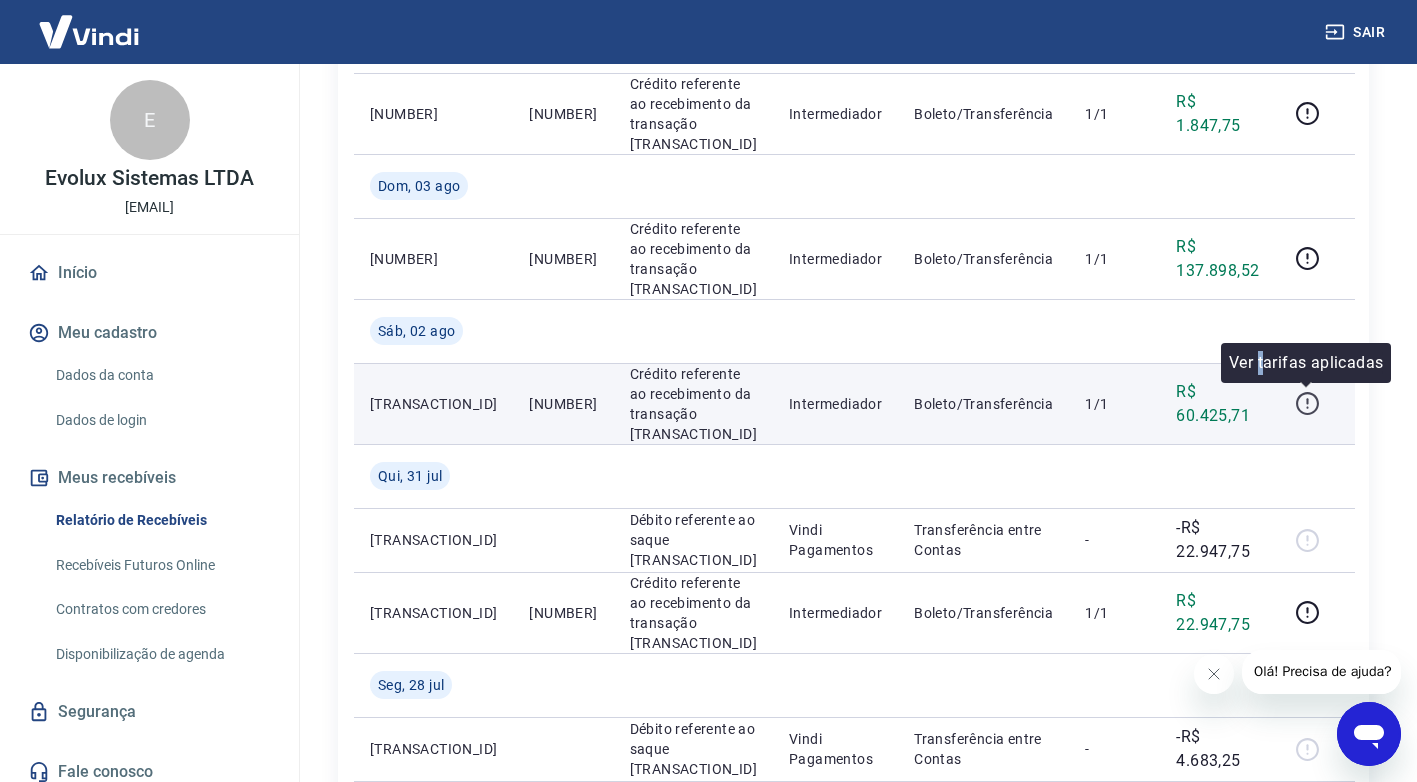 drag, startPoint x: 1267, startPoint y: 355, endPoint x: 1303, endPoint y: 402, distance: 59.20304 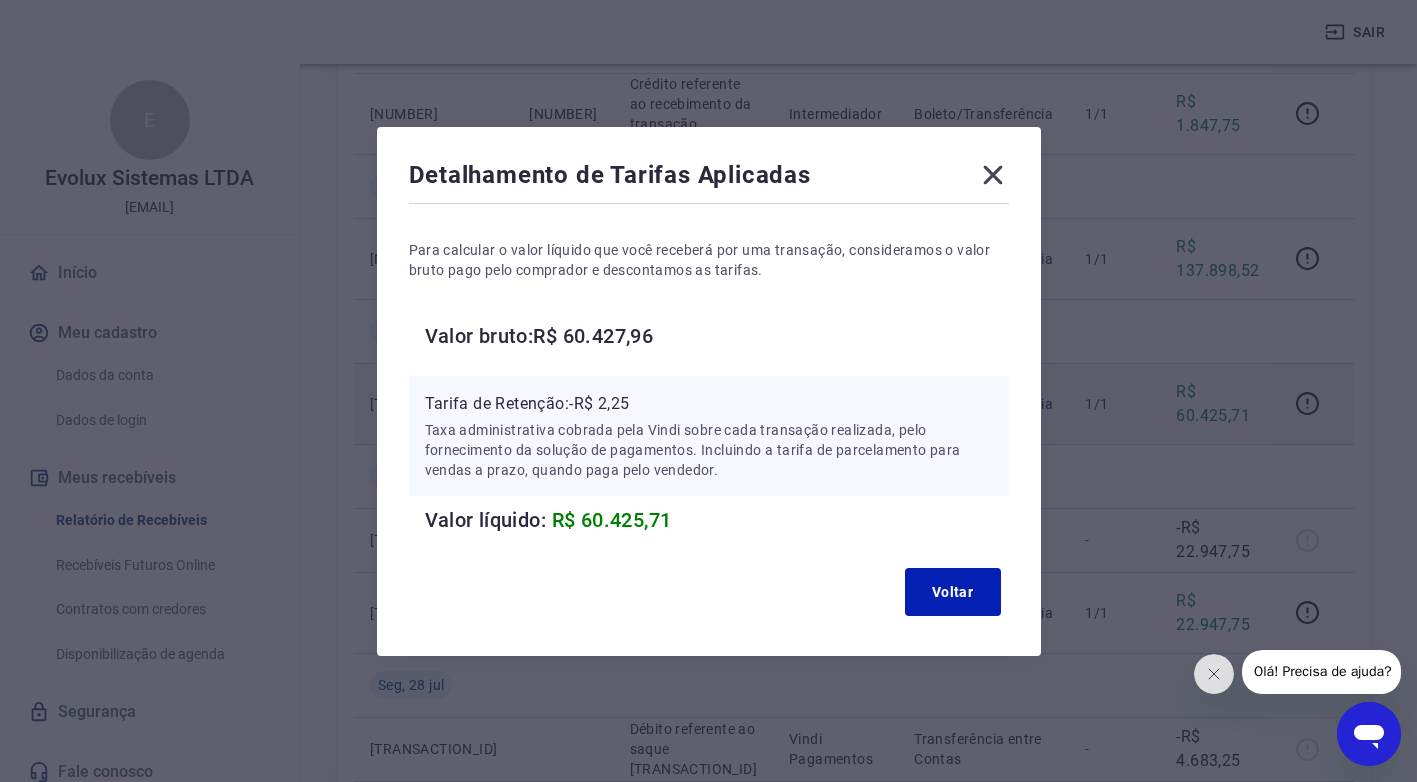 click 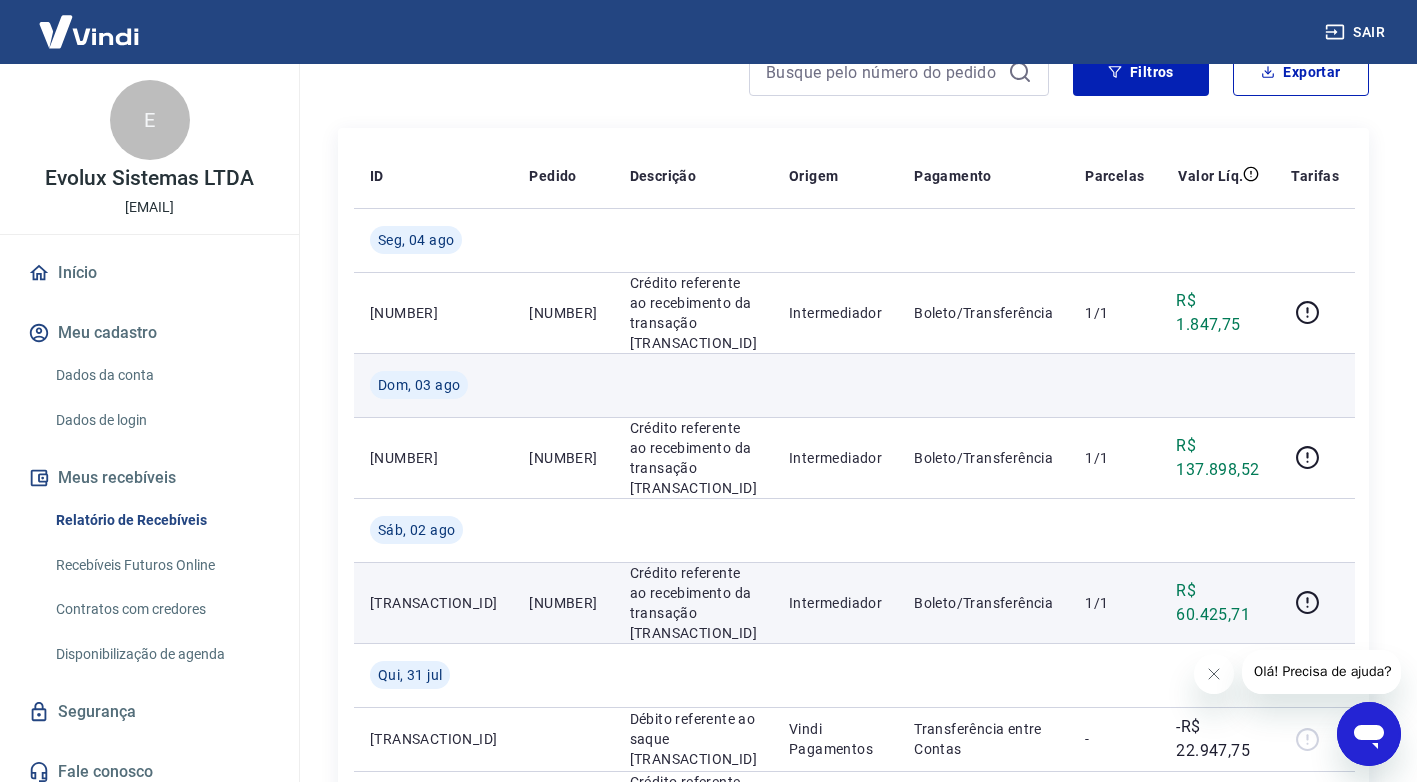scroll, scrollTop: 200, scrollLeft: 0, axis: vertical 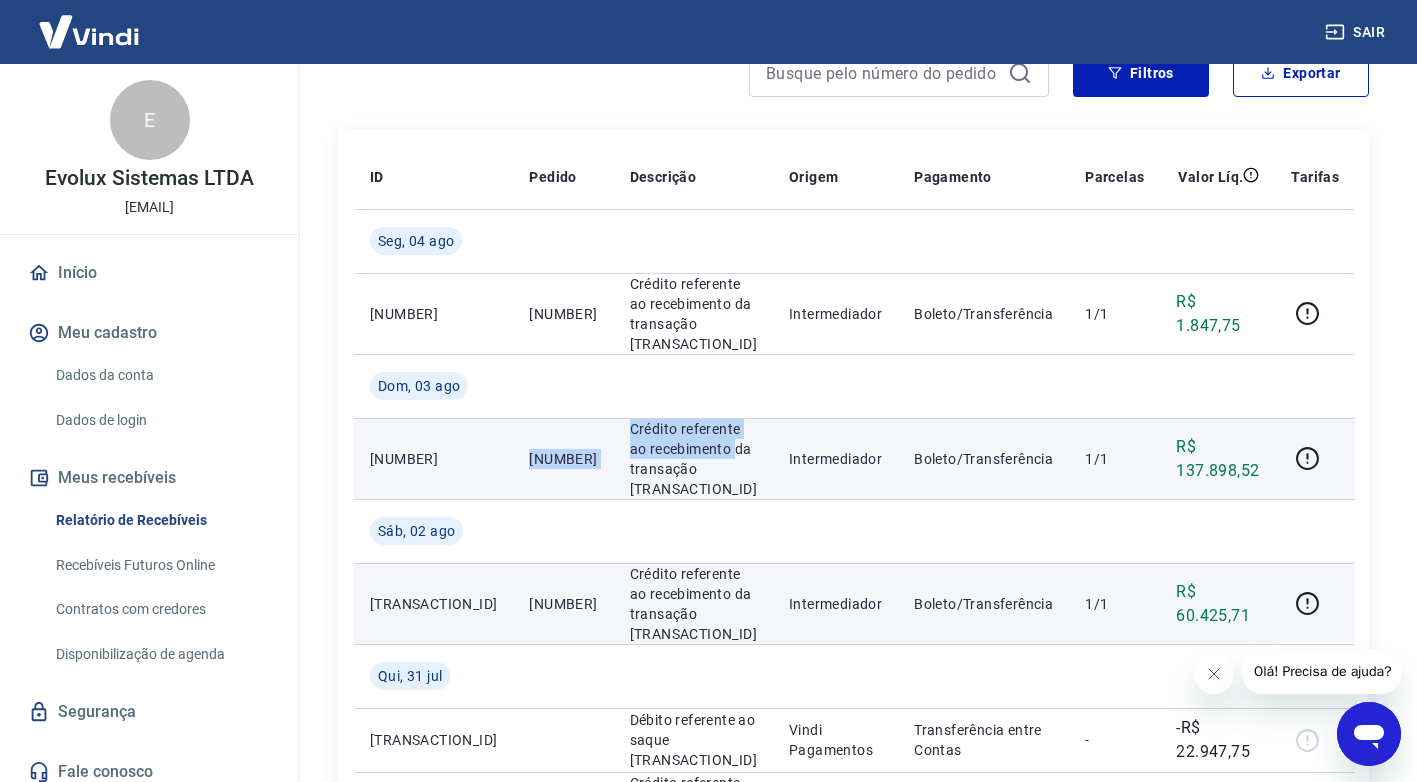 drag, startPoint x: 500, startPoint y: 458, endPoint x: 591, endPoint y: 459, distance: 91.00549 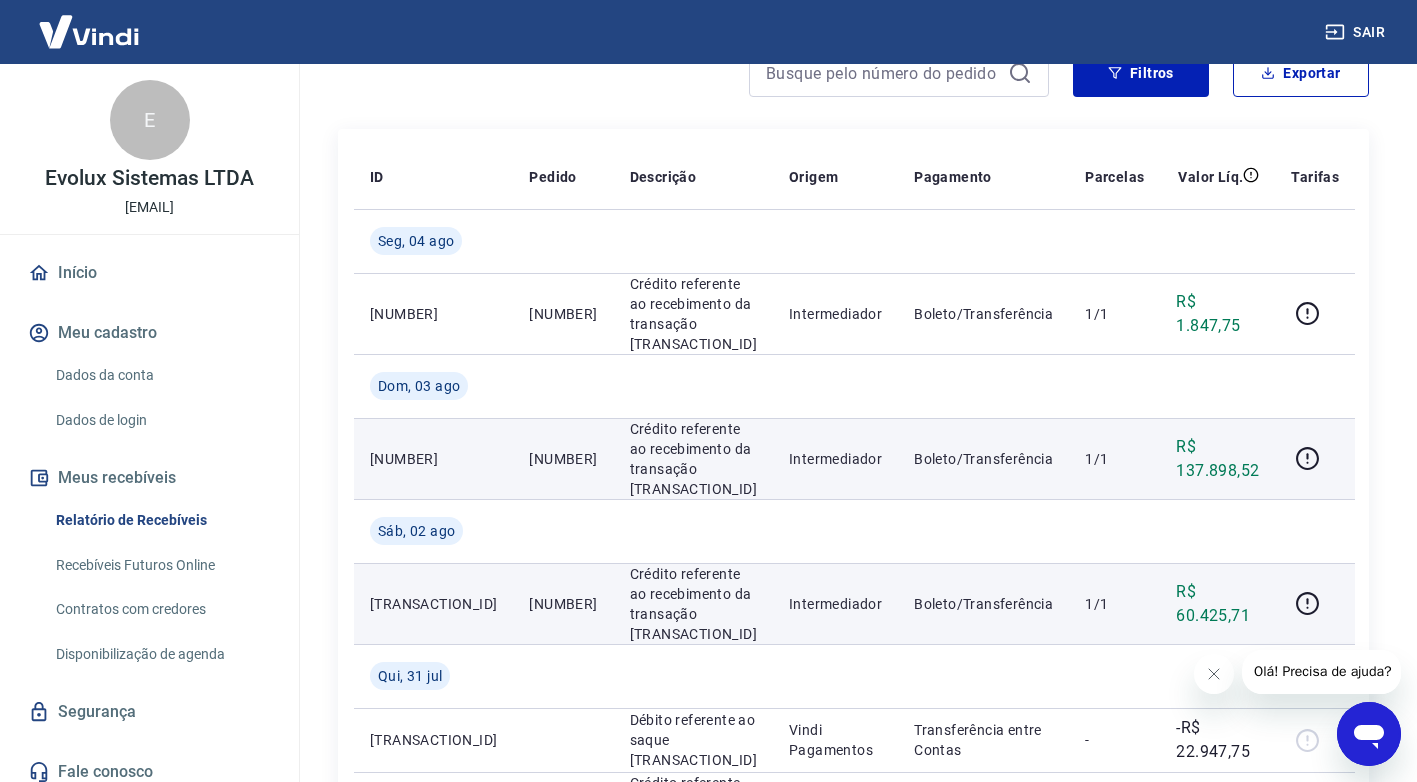 click on "[NUMBER]" at bounding box center (563, 459) 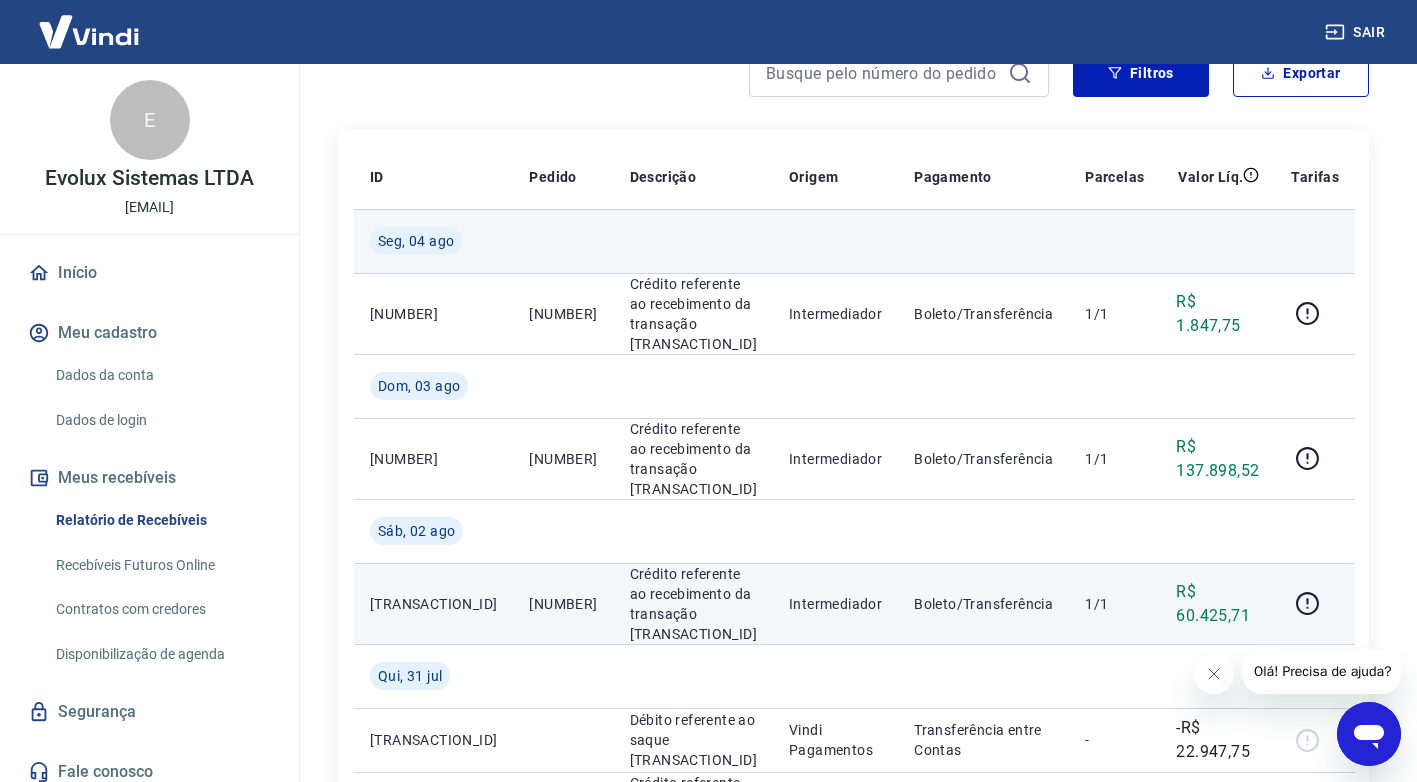 copy on "[NUMBER]" 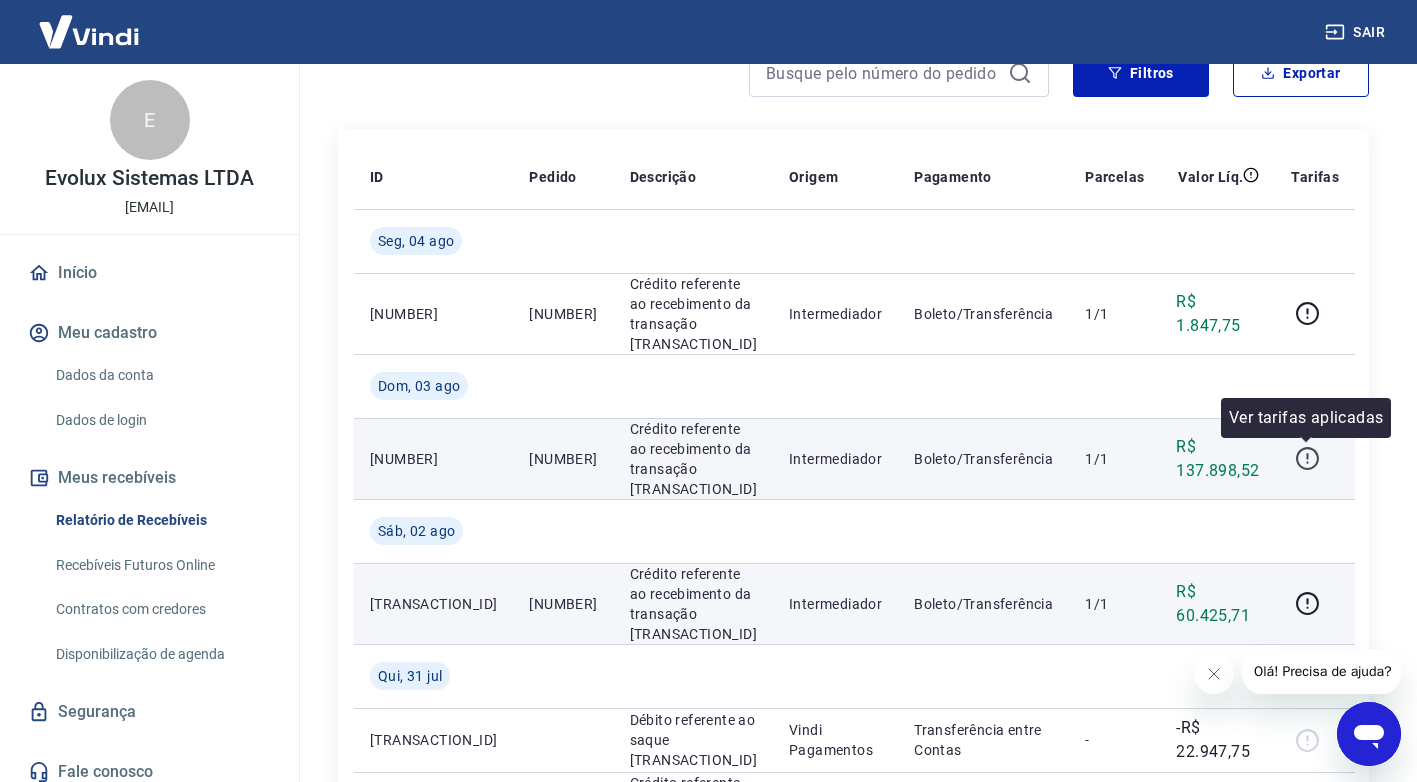 click 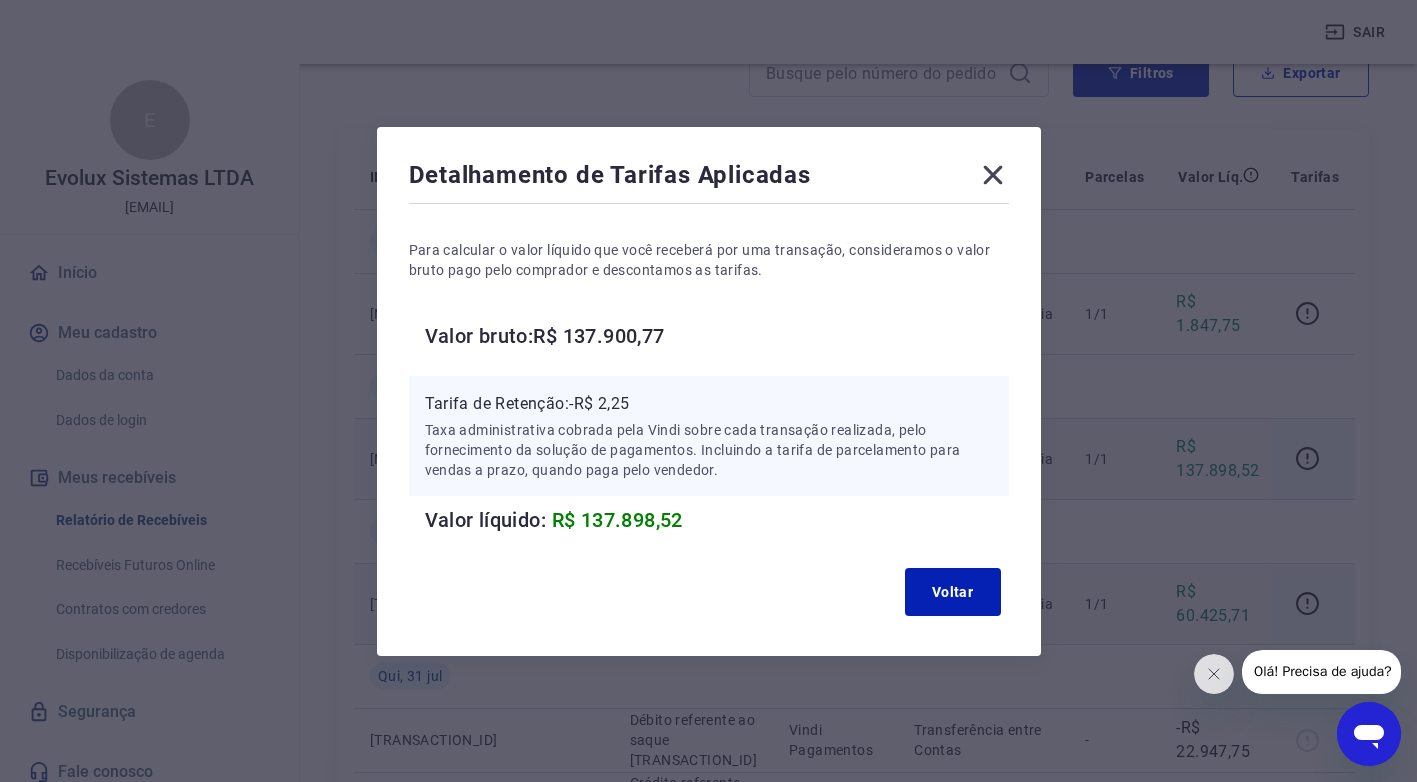 click on "Detalhamento de Tarifas Aplicadas" at bounding box center [709, 179] 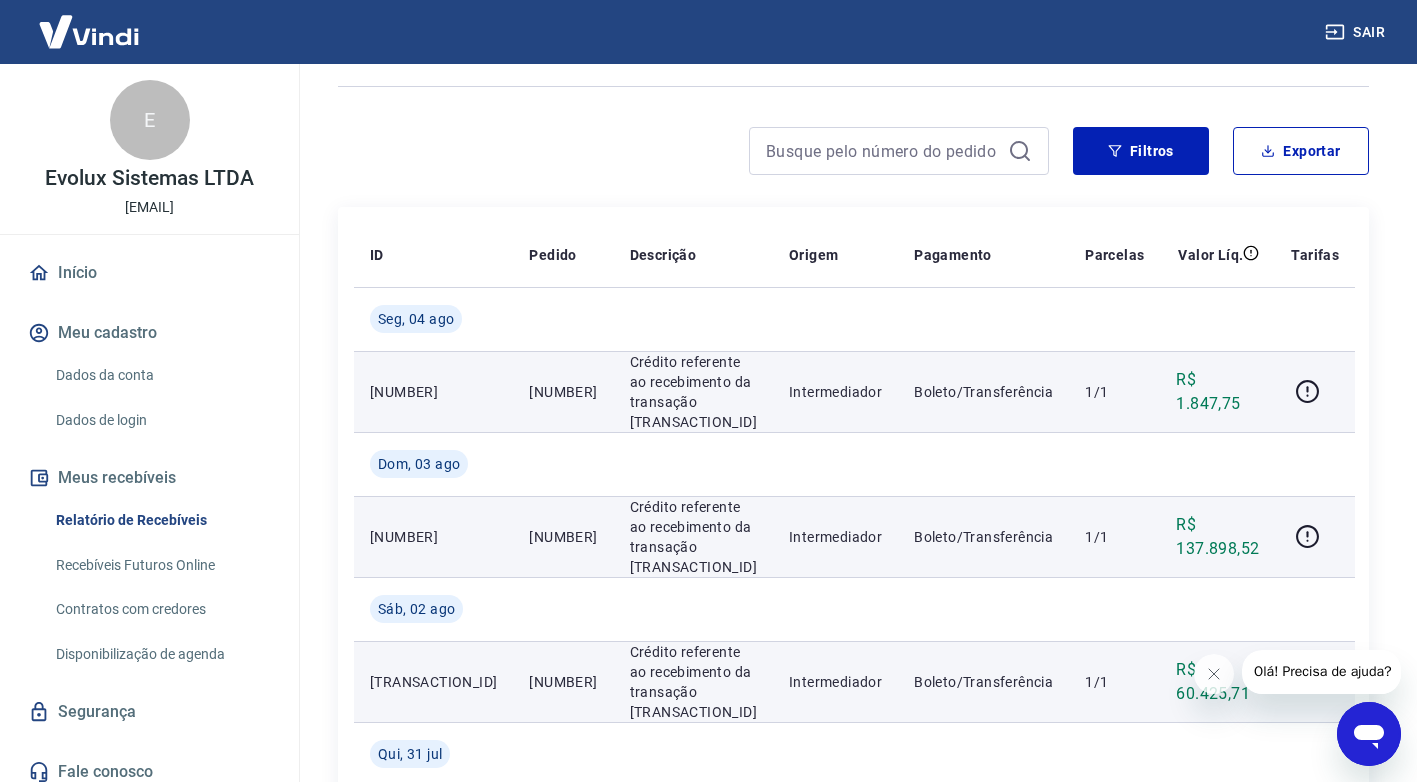 scroll, scrollTop: 100, scrollLeft: 0, axis: vertical 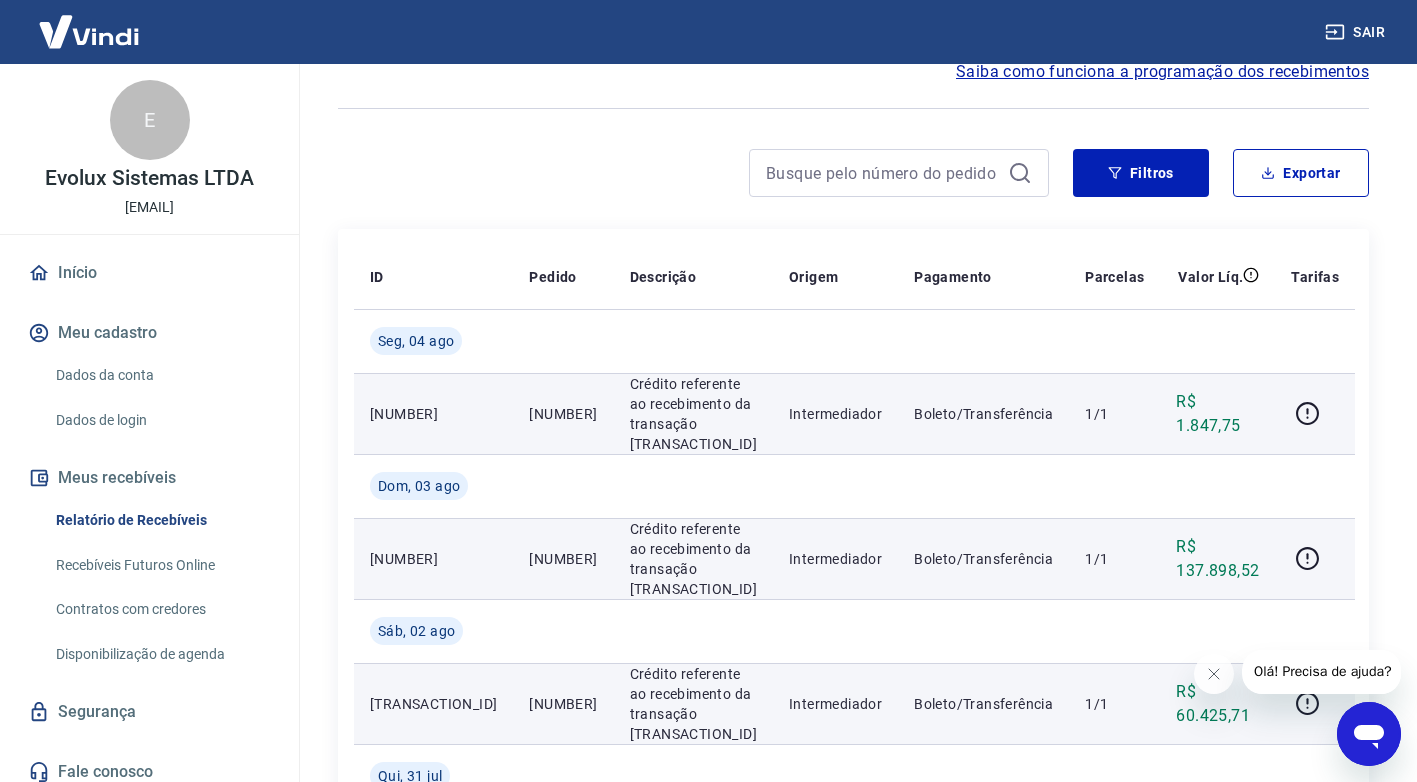 drag, startPoint x: 497, startPoint y: 410, endPoint x: 575, endPoint y: 415, distance: 78.160095 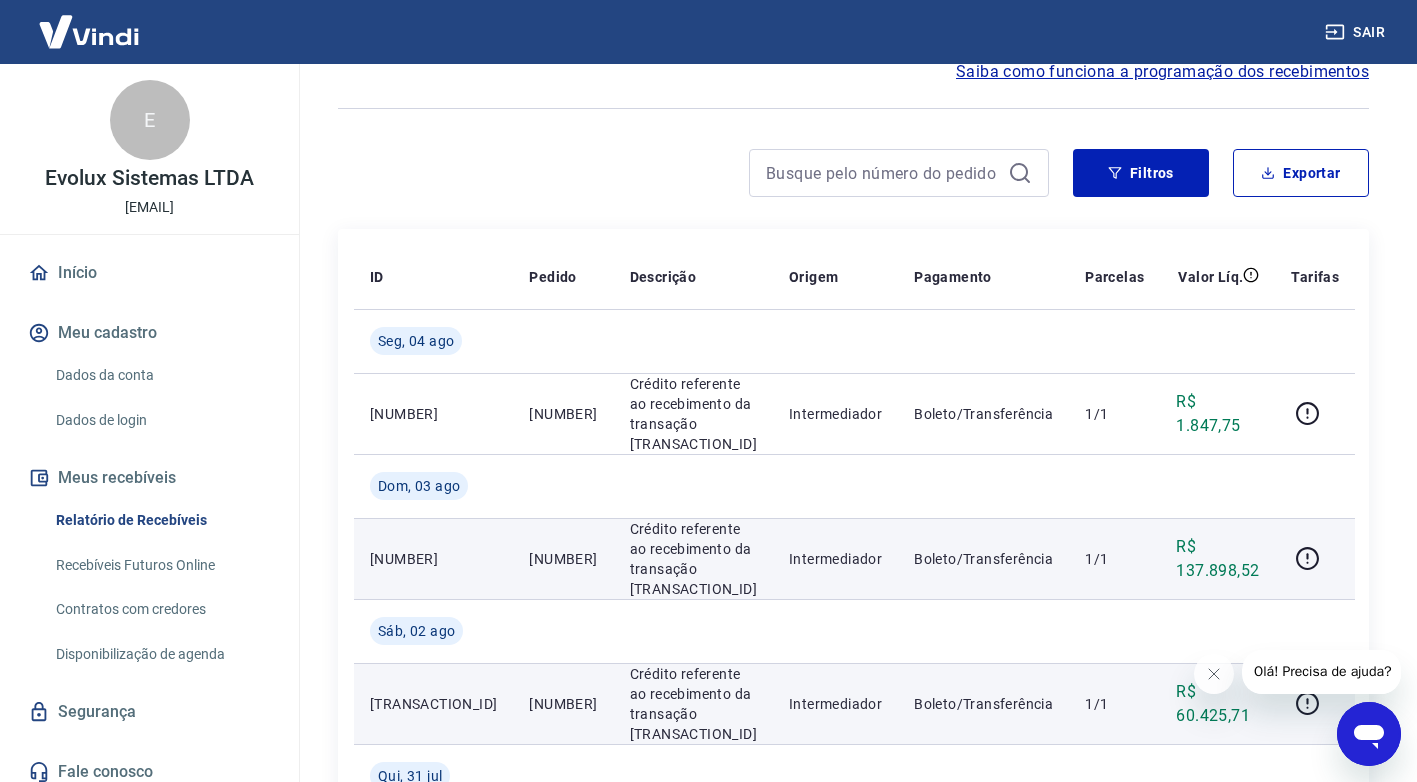 copy on "[NUMBER]" 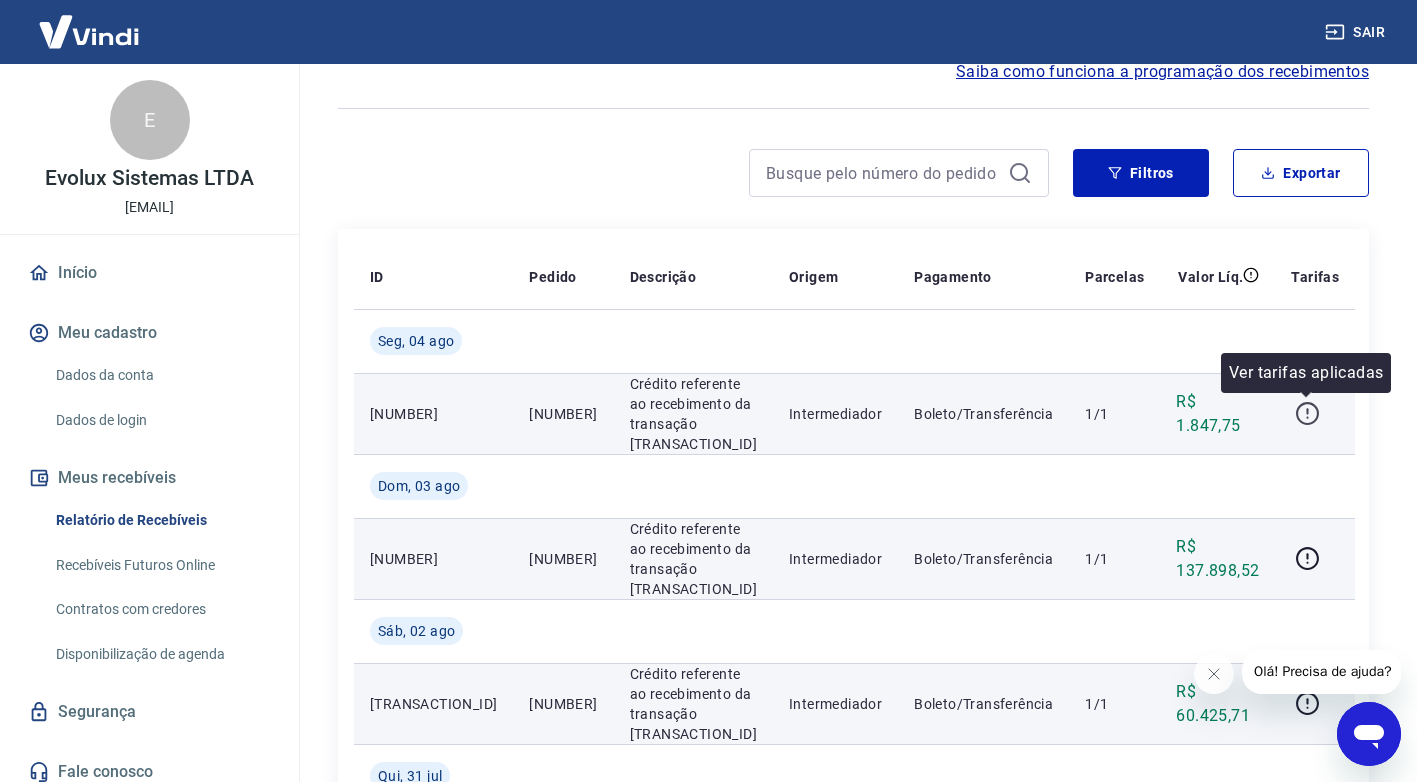 click 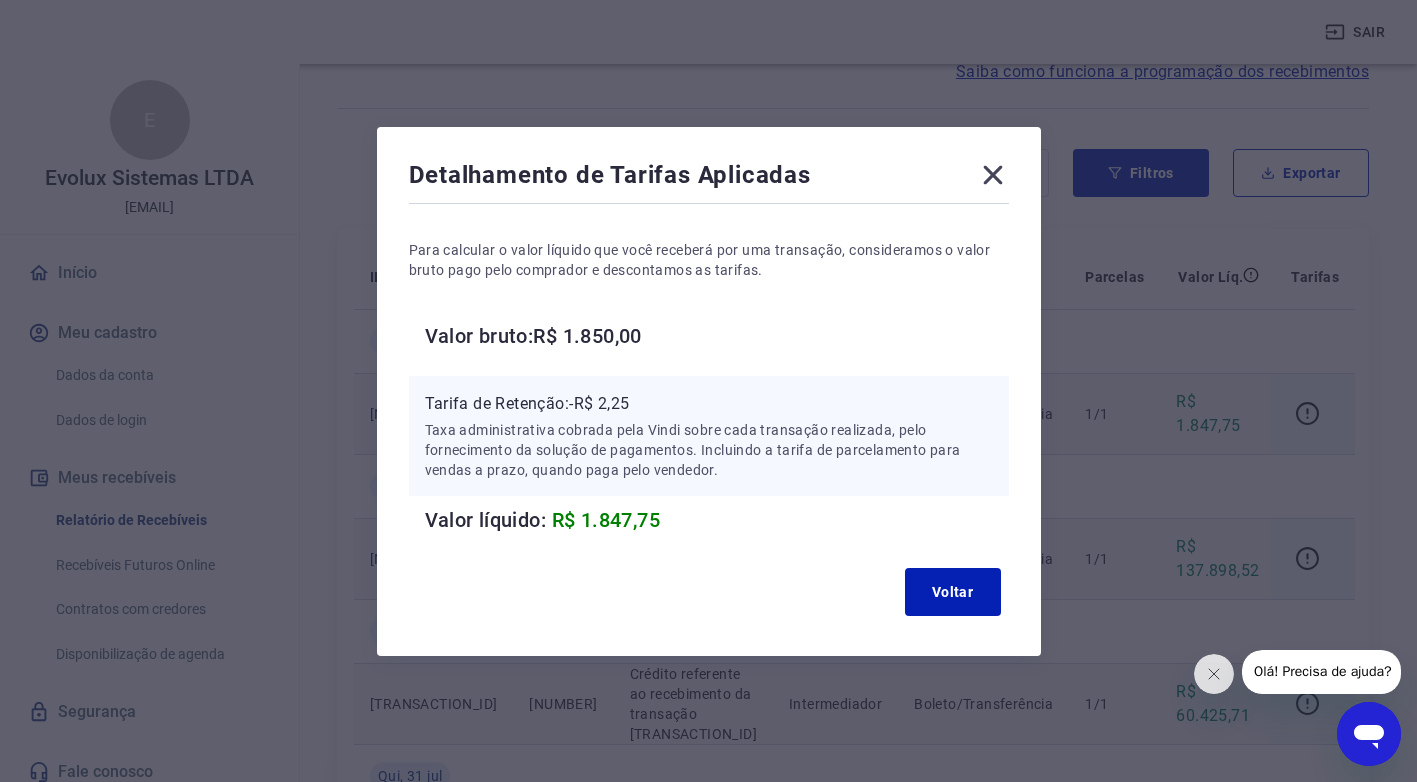 click 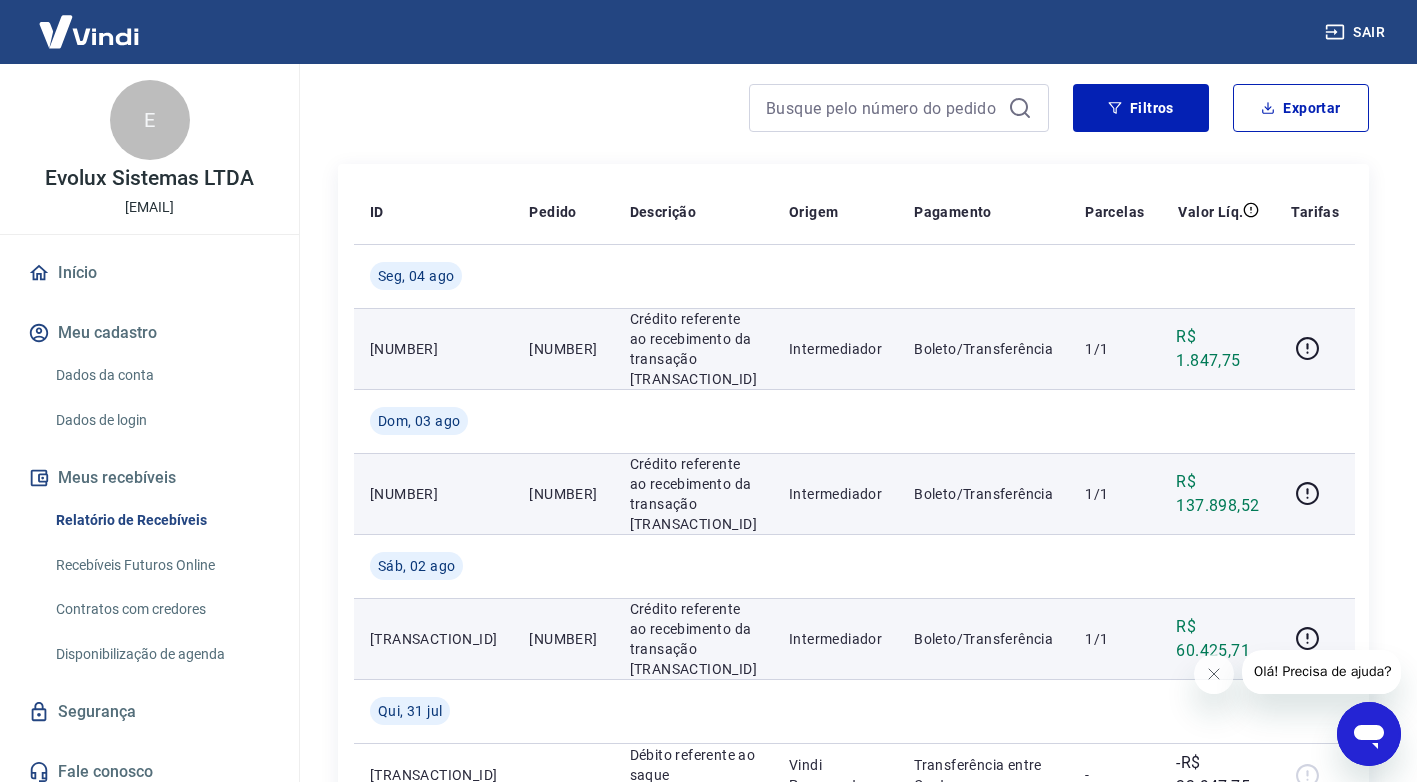 scroll, scrollTop: 200, scrollLeft: 0, axis: vertical 